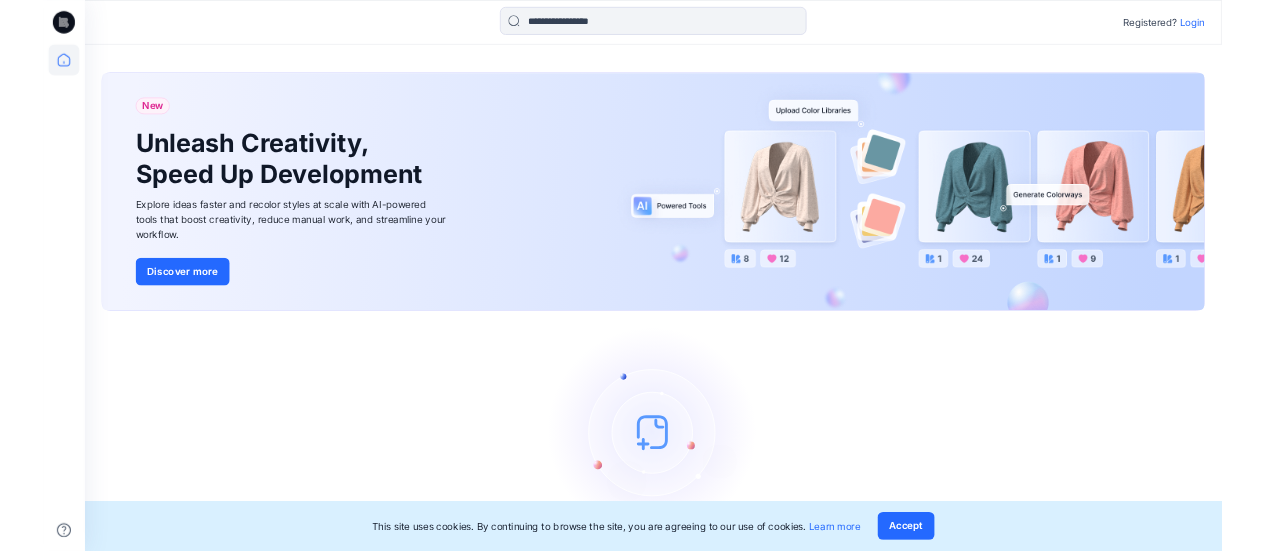 scroll, scrollTop: 0, scrollLeft: 0, axis: both 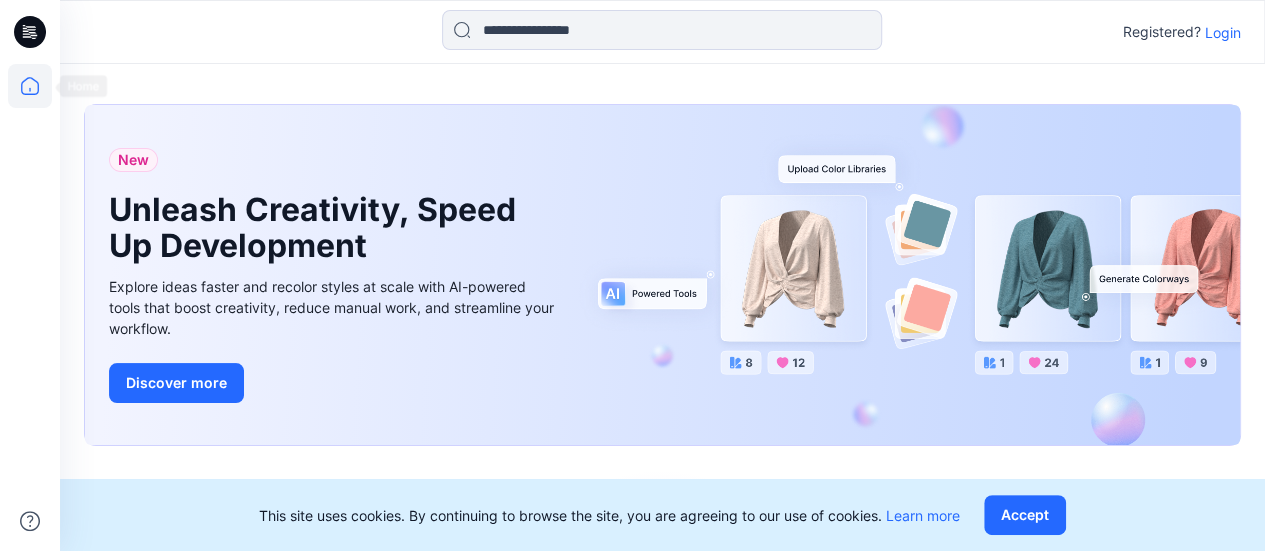 click 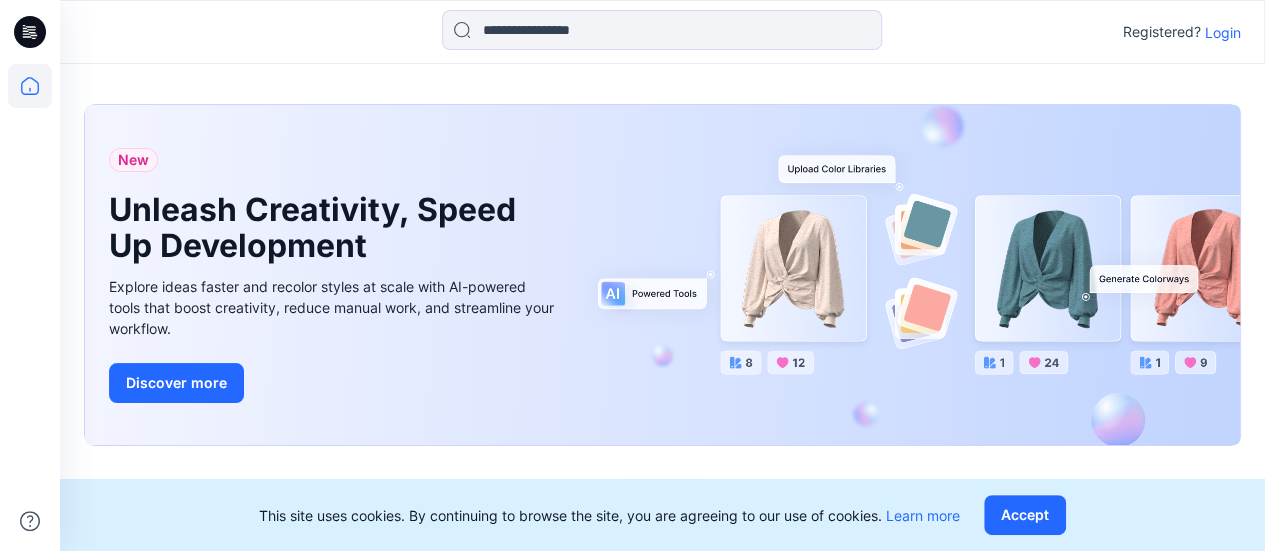 click 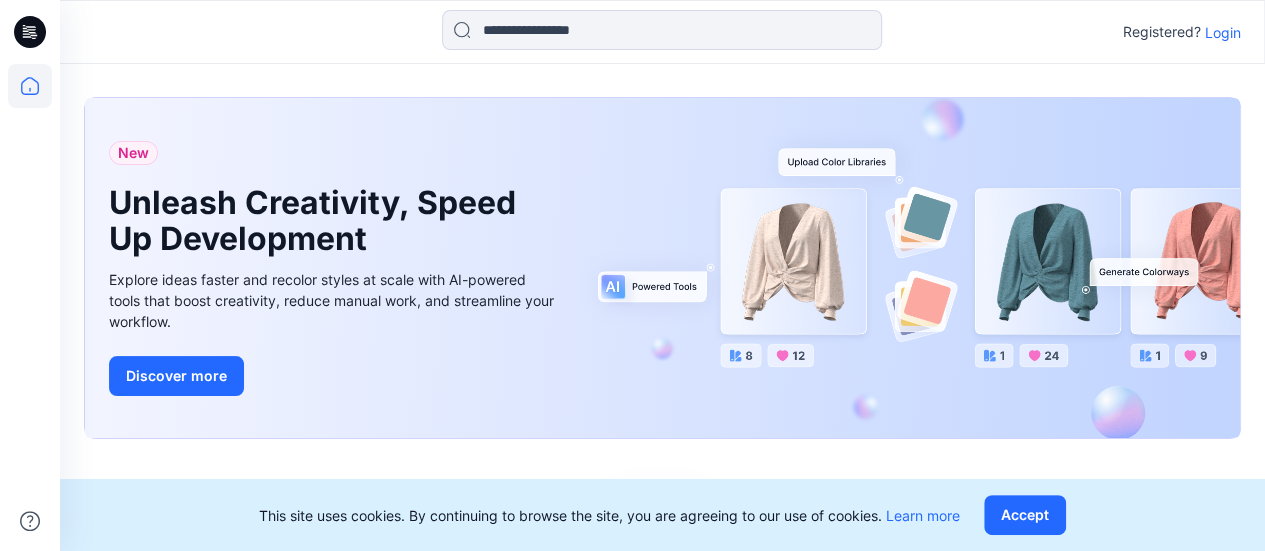 scroll, scrollTop: 0, scrollLeft: 0, axis: both 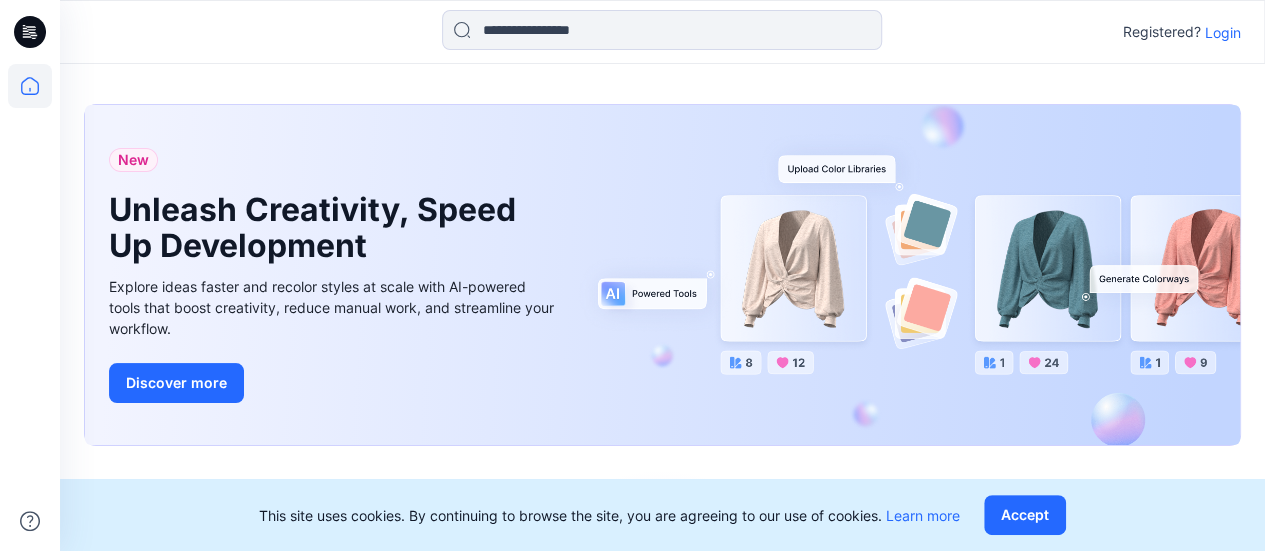 click on "Login" at bounding box center [1223, 32] 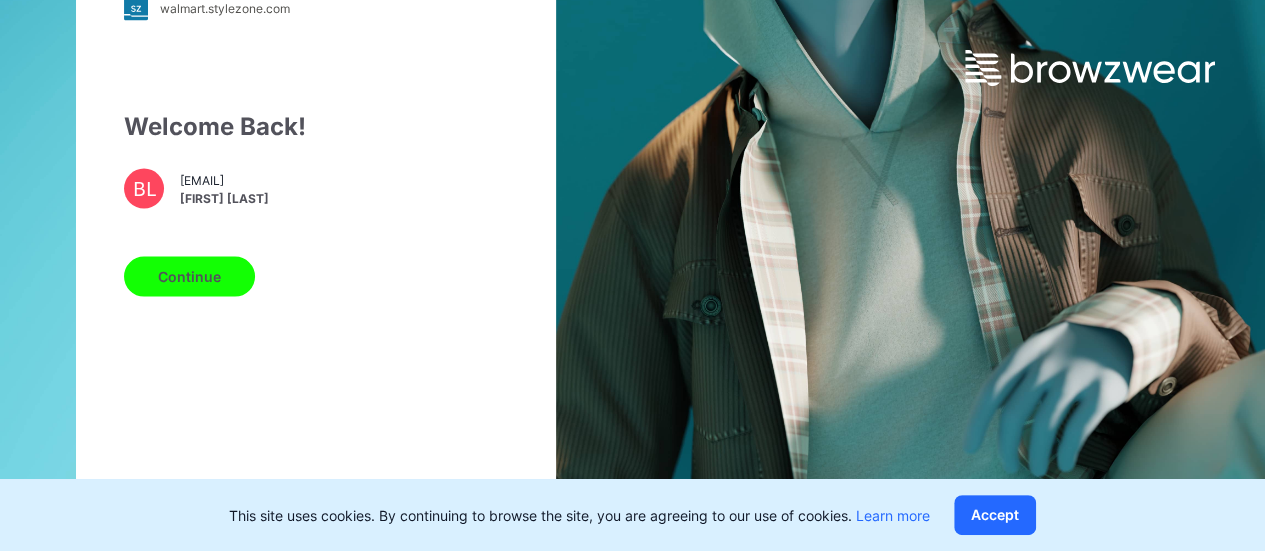 click on "Continue" at bounding box center [189, 276] 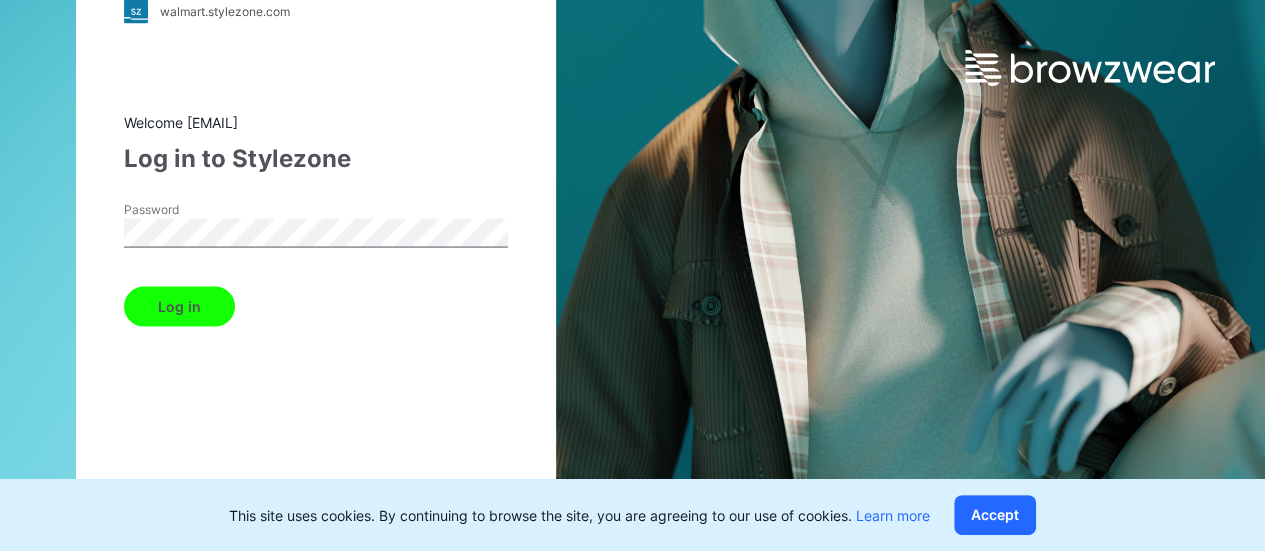 click on "Log in" at bounding box center [179, 306] 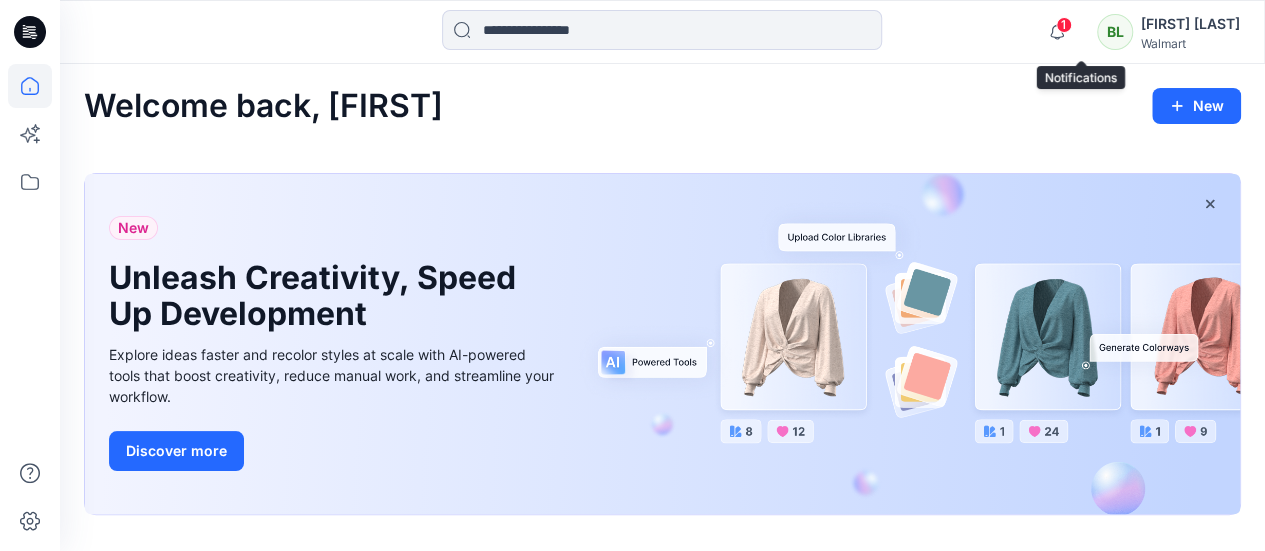 click on "1" at bounding box center (1064, 25) 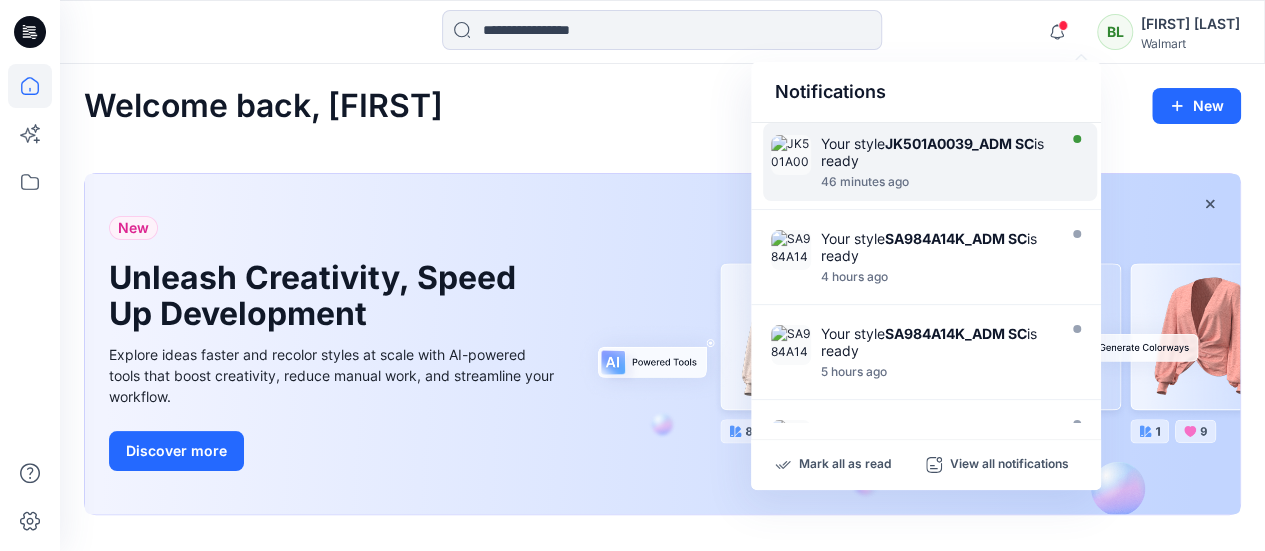 click on "Your style  JK501A0039_ADM SC  is ready" at bounding box center (936, 152) 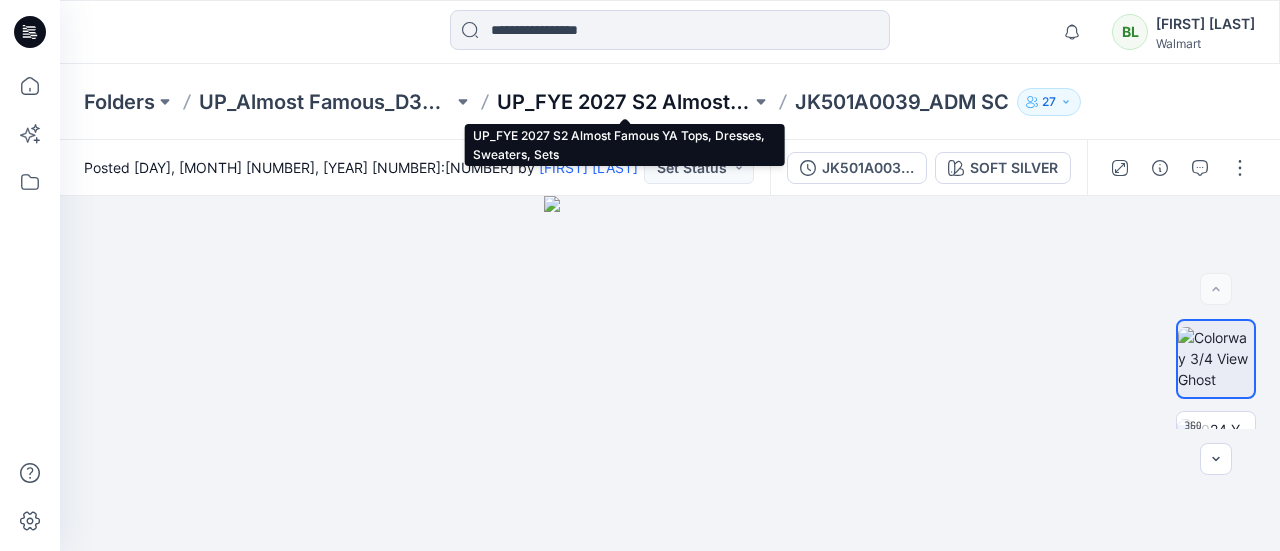 click on "UP_FYE 2027 S2 Almost Famous YA Tops, Dresses, Sweaters, Sets" at bounding box center [624, 102] 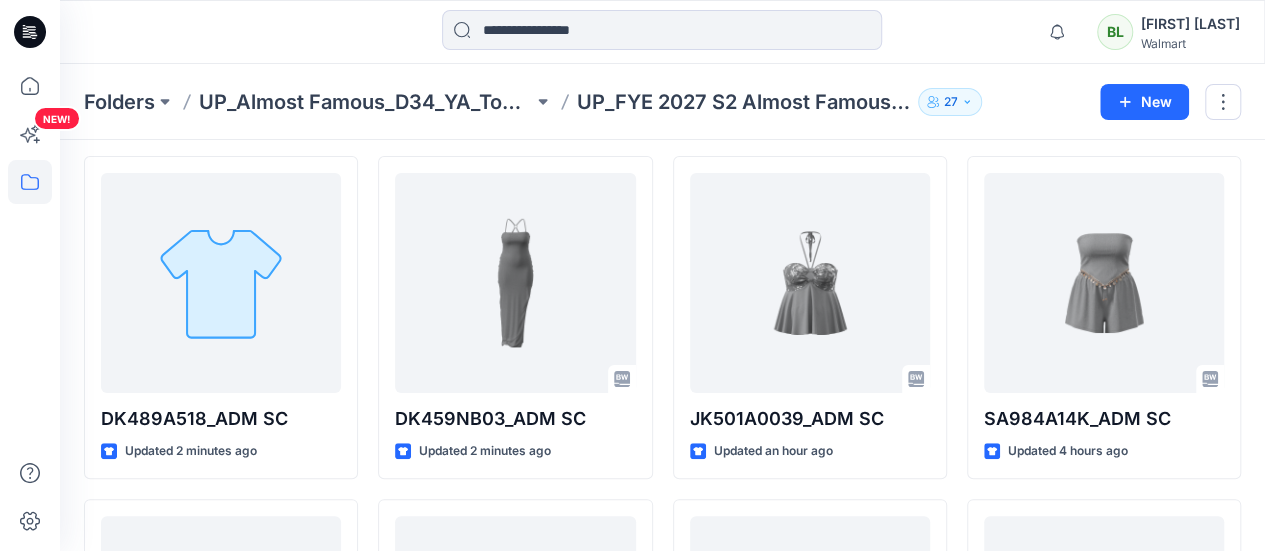 scroll, scrollTop: 100, scrollLeft: 0, axis: vertical 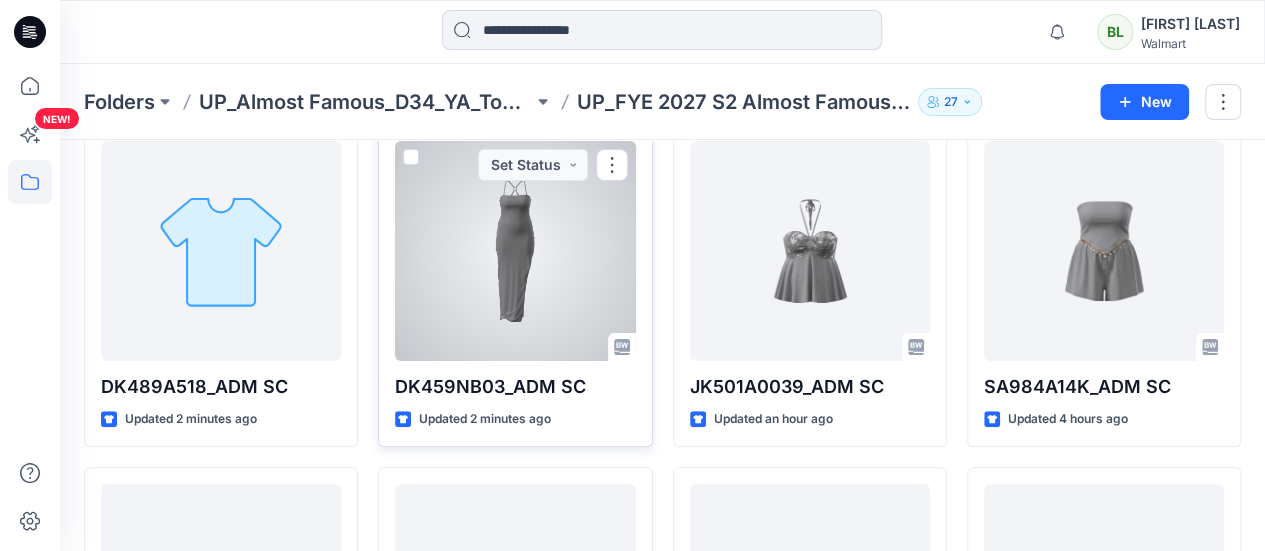 click at bounding box center [515, 251] 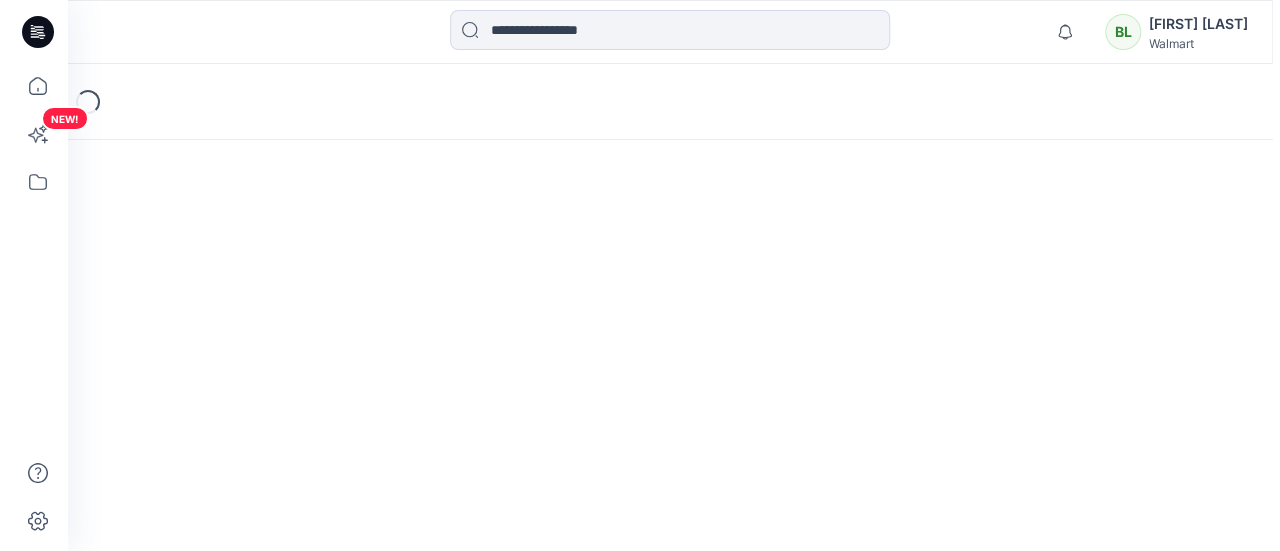 scroll, scrollTop: 0, scrollLeft: 0, axis: both 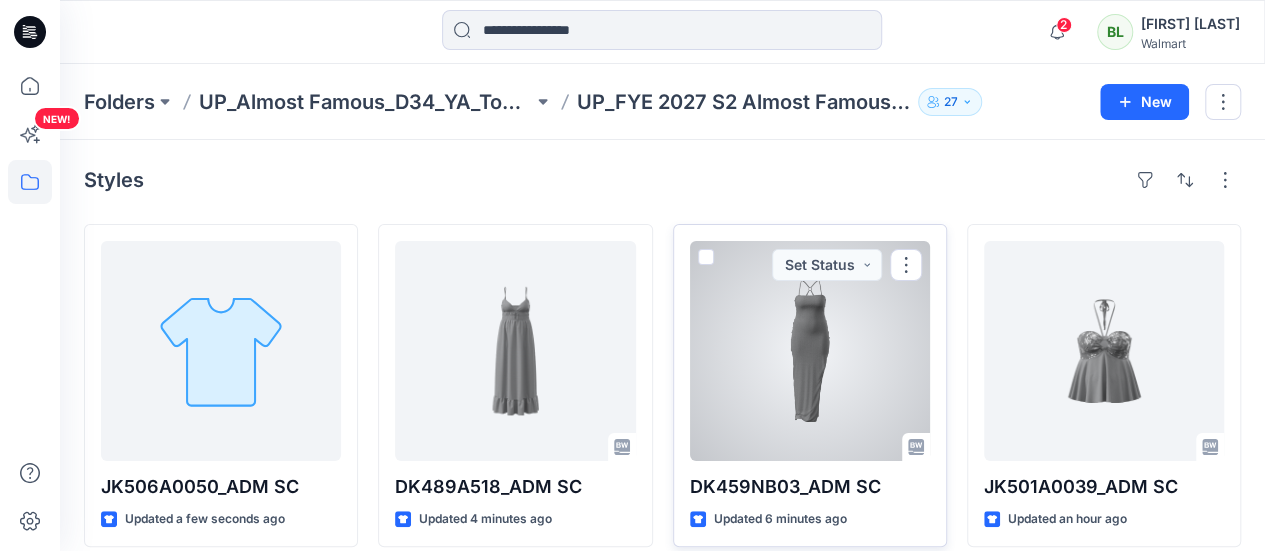 click at bounding box center (810, 351) 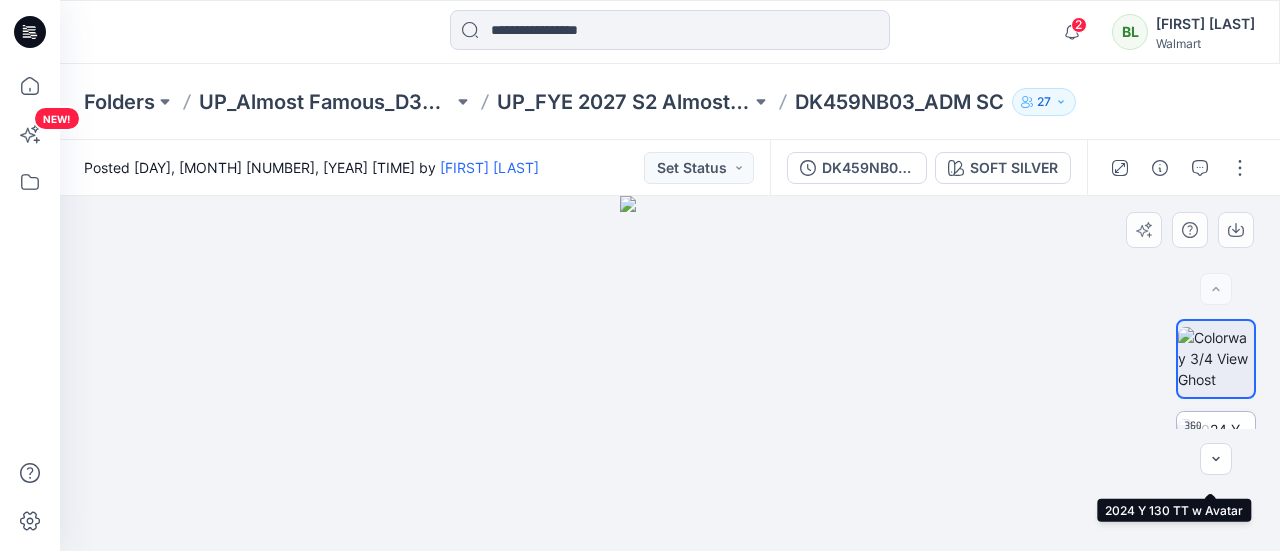 click at bounding box center [1216, 450] 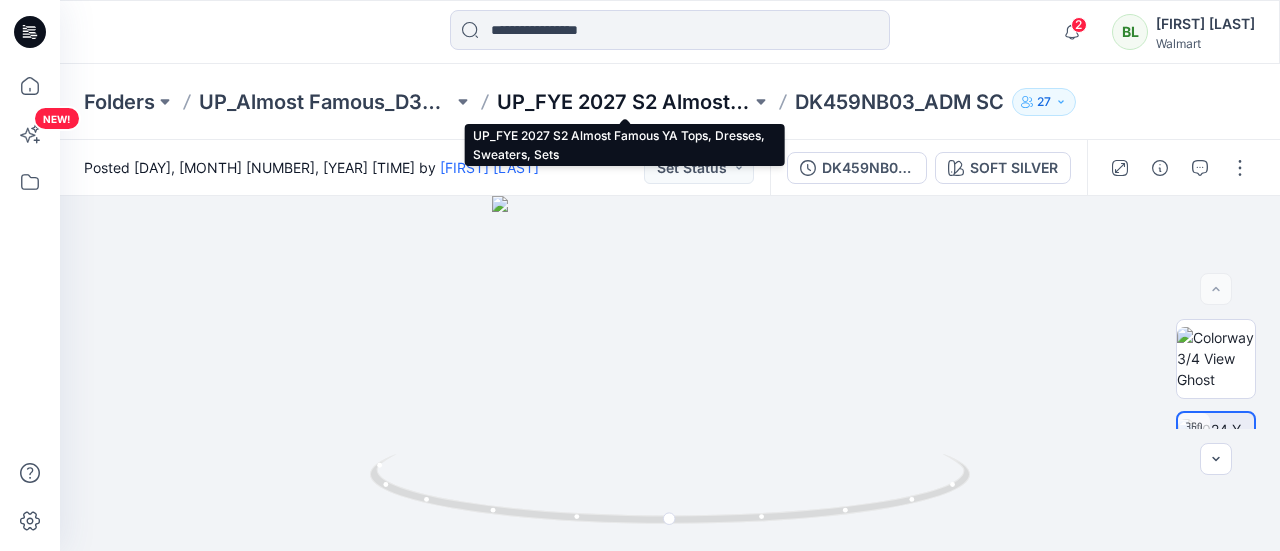 click on "UP_FYE 2027 S2 Almost Famous YA Tops, Dresses, Sweaters, Sets" at bounding box center (624, 102) 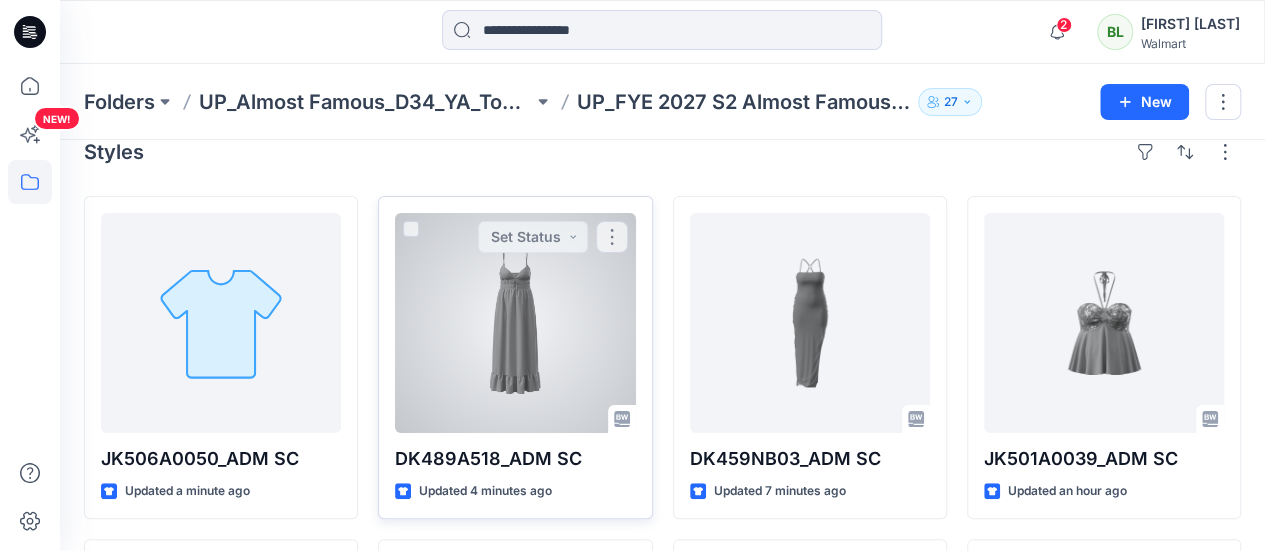 scroll, scrollTop: 0, scrollLeft: 0, axis: both 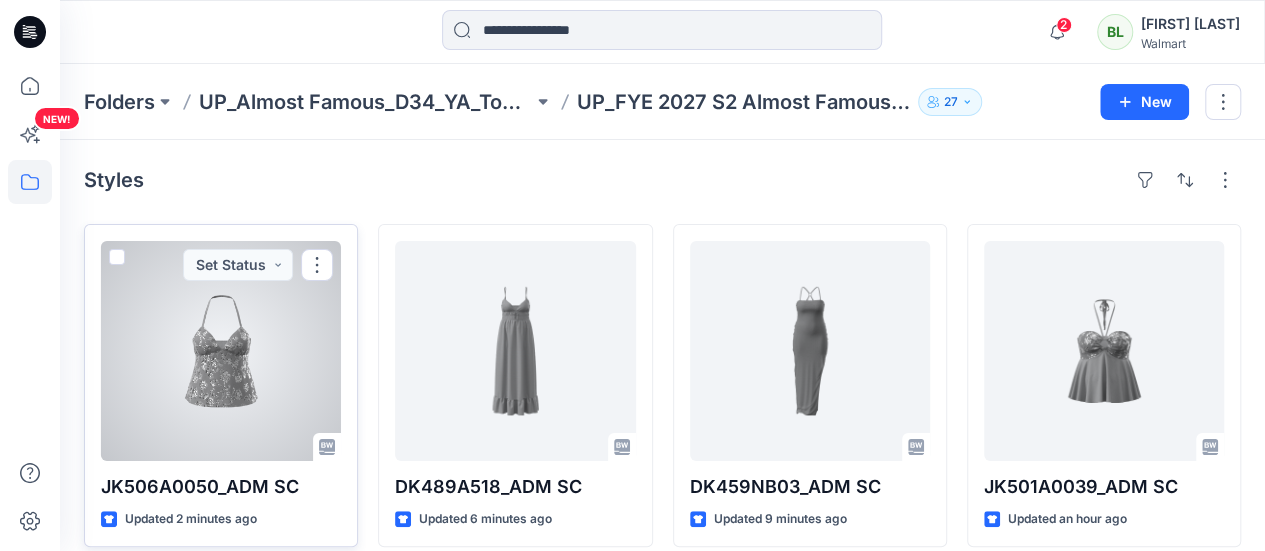 click at bounding box center (221, 351) 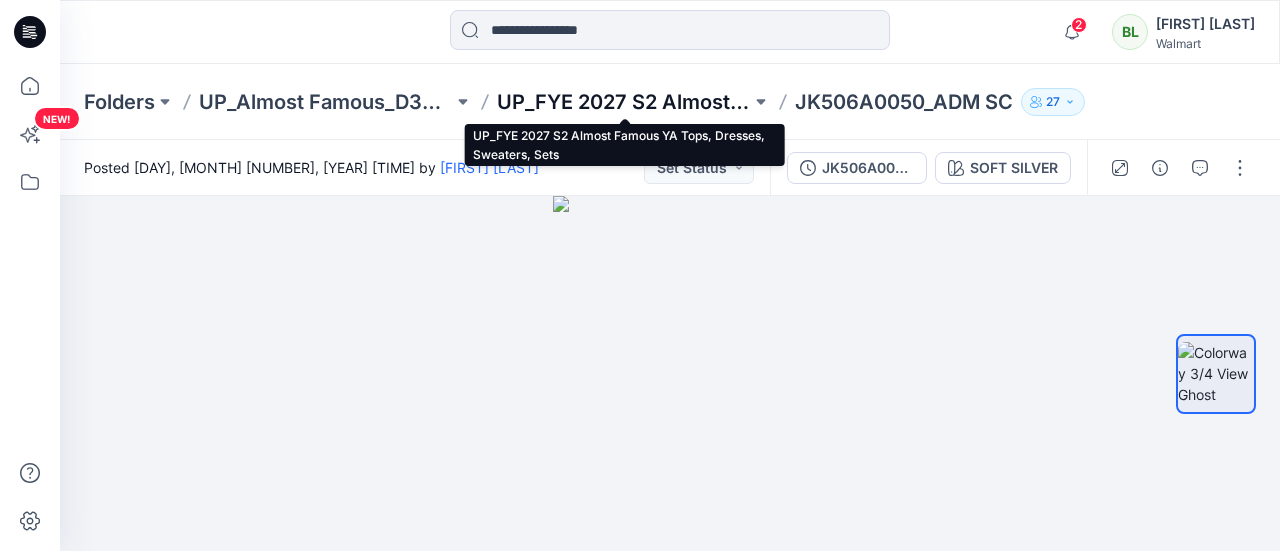 click on "UP_FYE 2027 S2 Almost Famous YA Tops, Dresses, Sweaters, Sets" at bounding box center (624, 102) 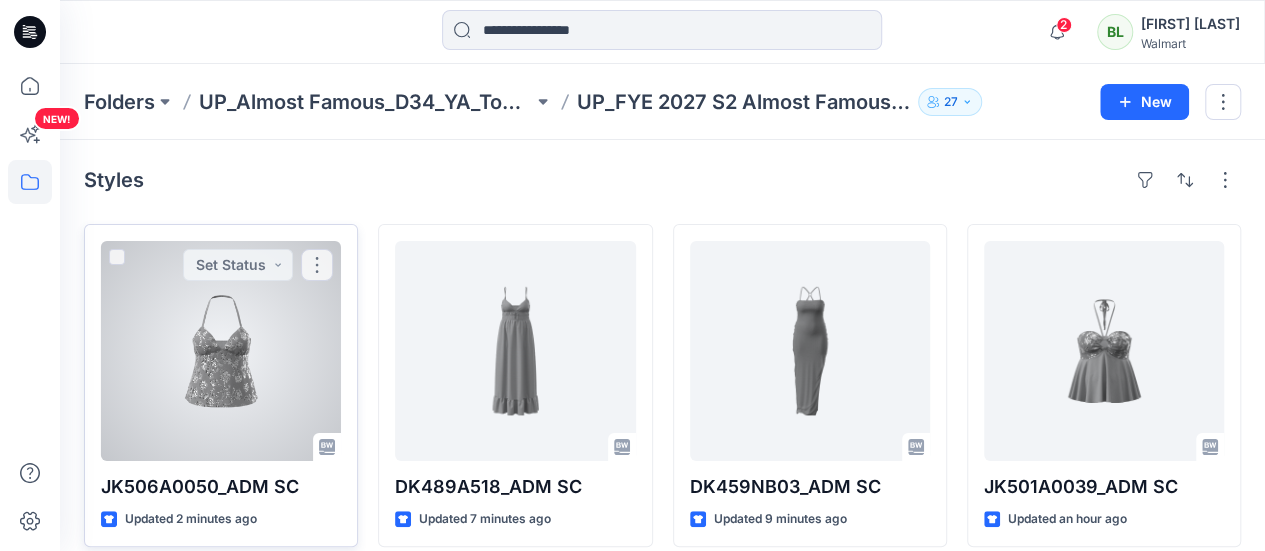click at bounding box center (221, 351) 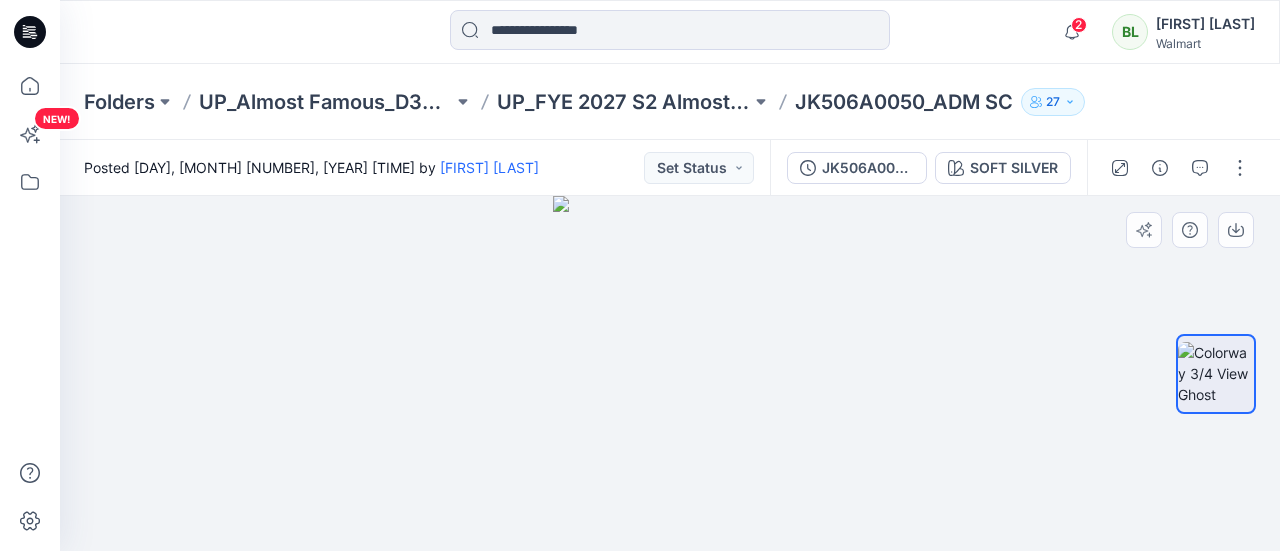 drag, startPoint x: 802, startPoint y: 364, endPoint x: 714, endPoint y: 365, distance: 88.005684 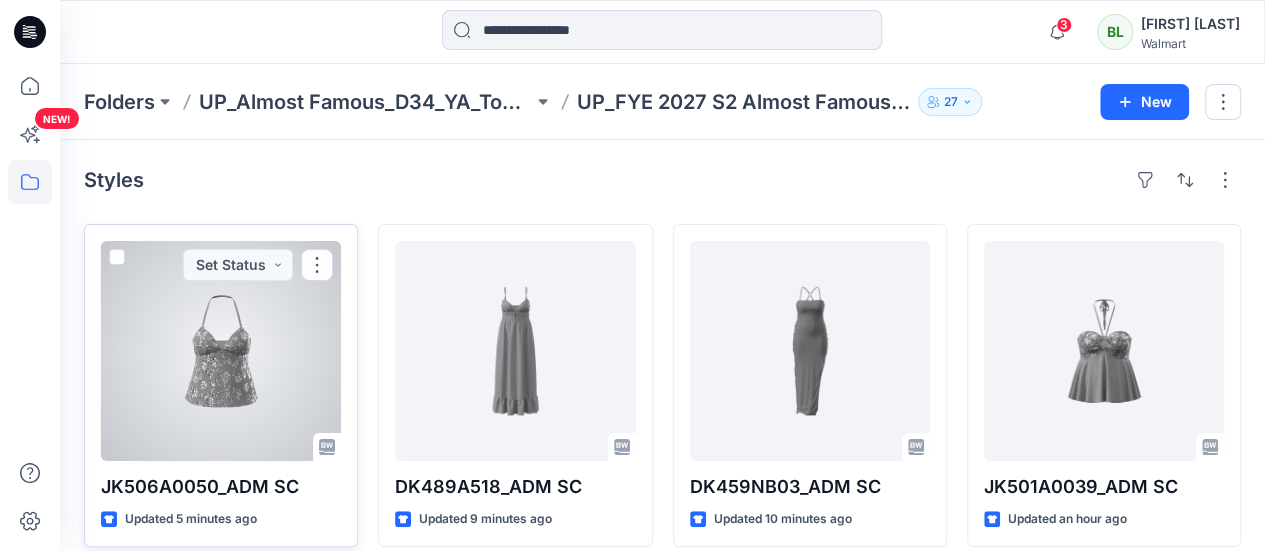 click at bounding box center (221, 351) 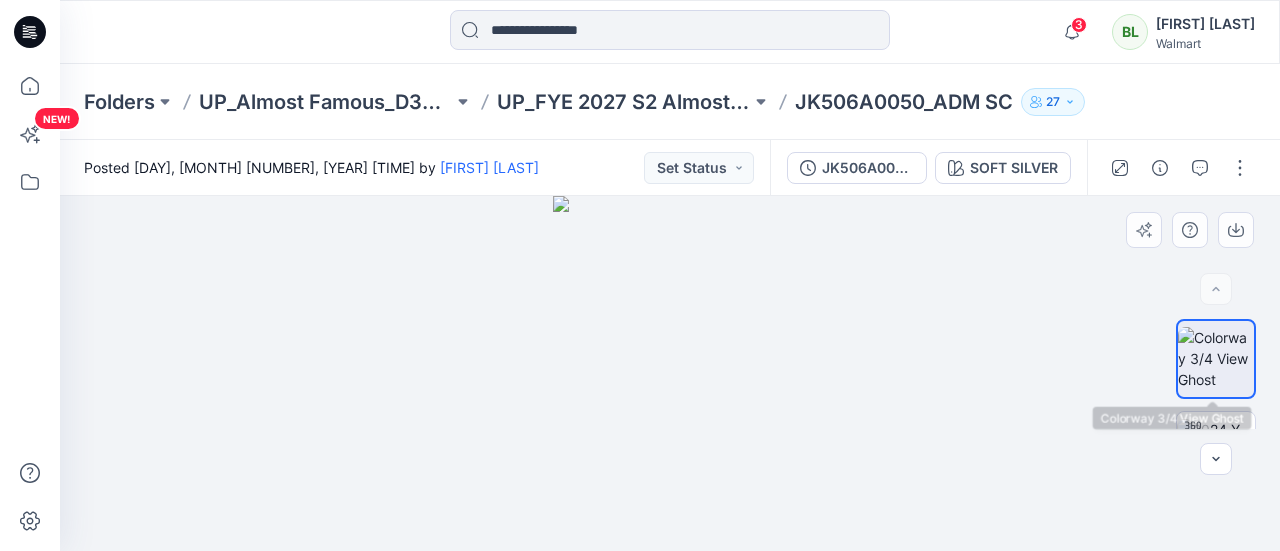 scroll, scrollTop: 61, scrollLeft: 0, axis: vertical 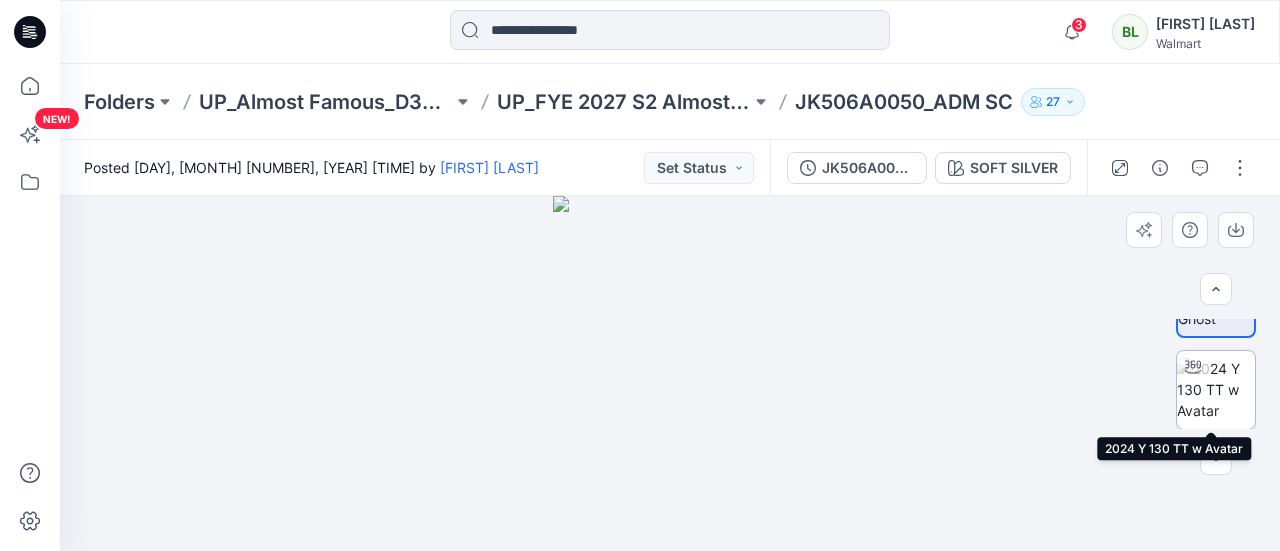 click at bounding box center [1216, 389] 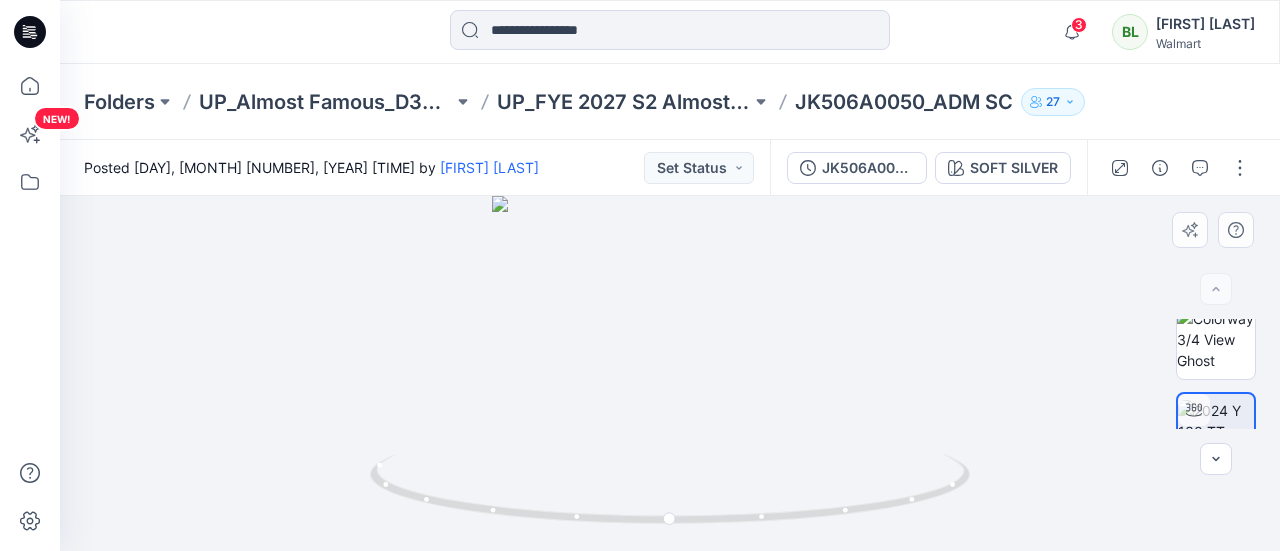 scroll, scrollTop: 0, scrollLeft: 0, axis: both 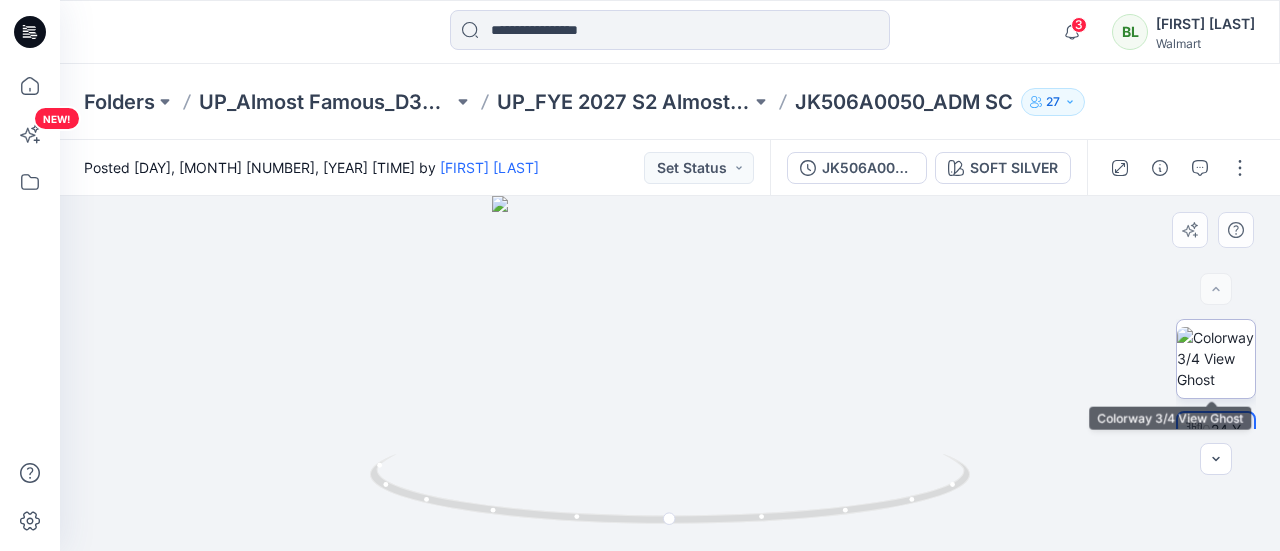 click at bounding box center (1216, 358) 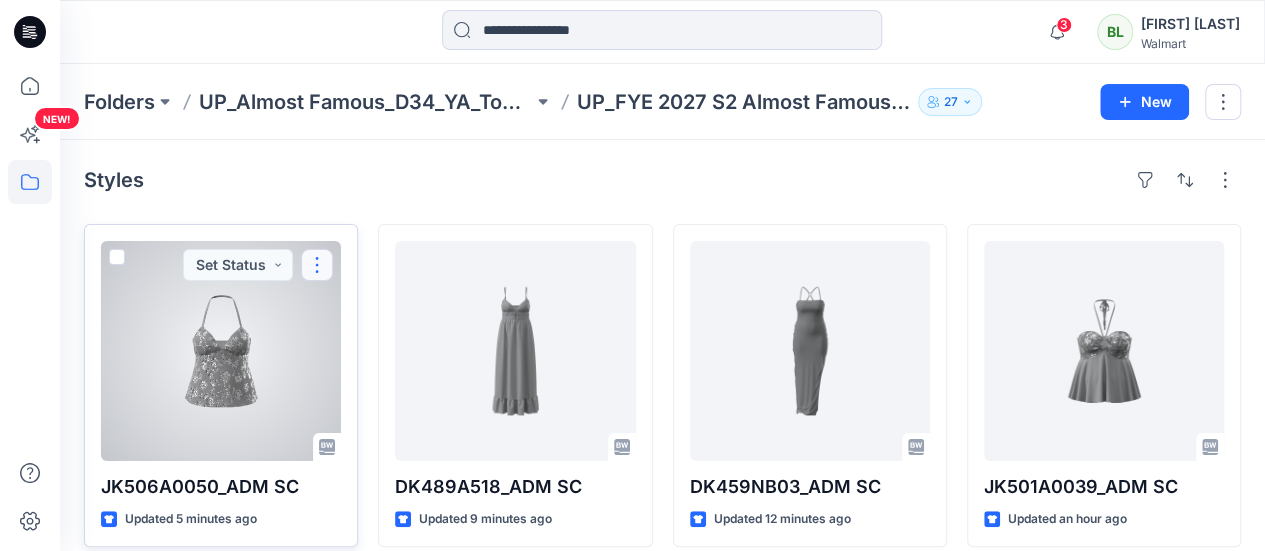 click at bounding box center (317, 265) 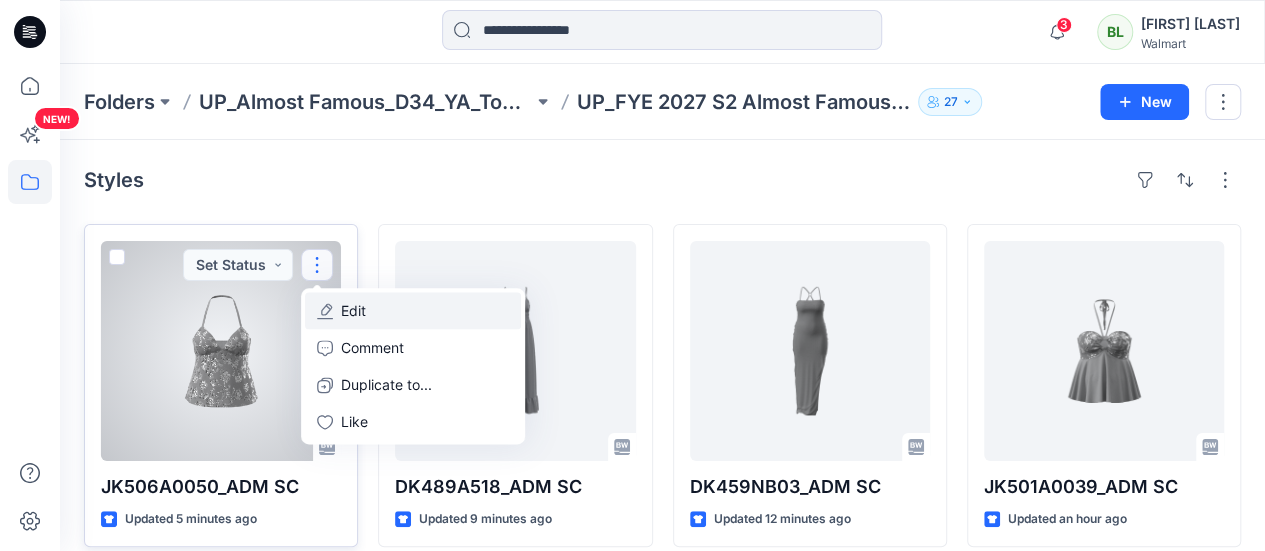 click on "Edit" at bounding box center [413, 310] 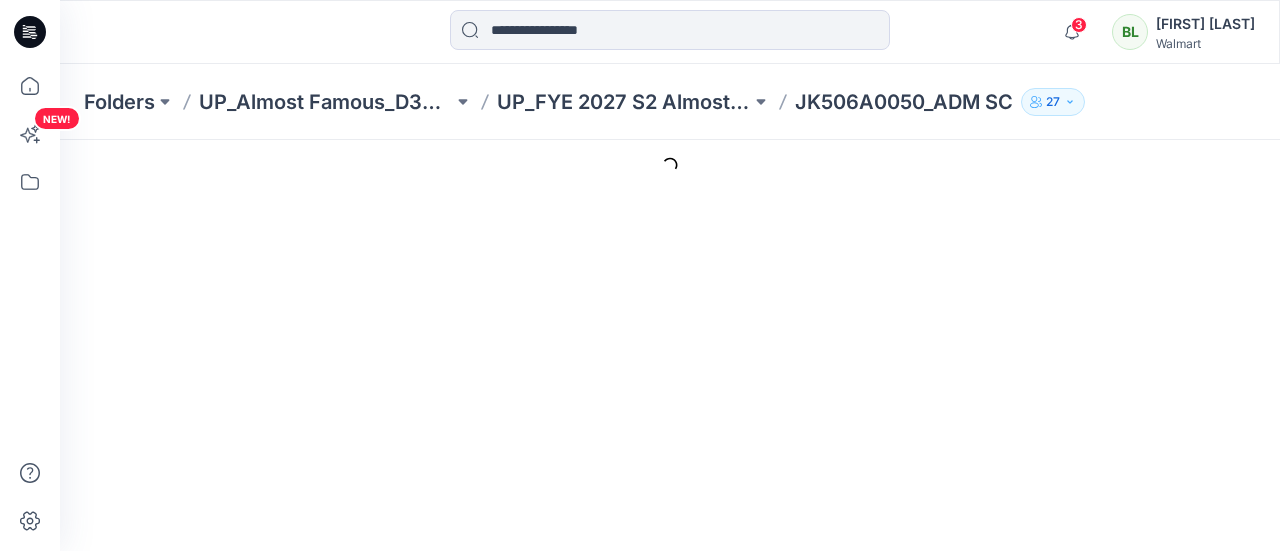 scroll, scrollTop: 0, scrollLeft: 0, axis: both 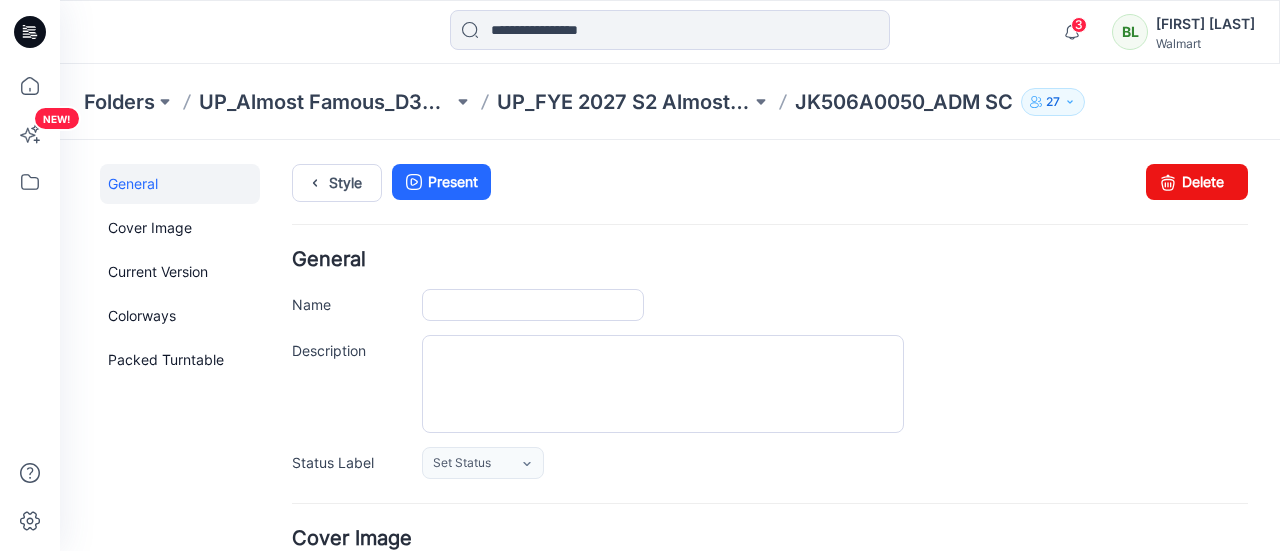 type on "**********" 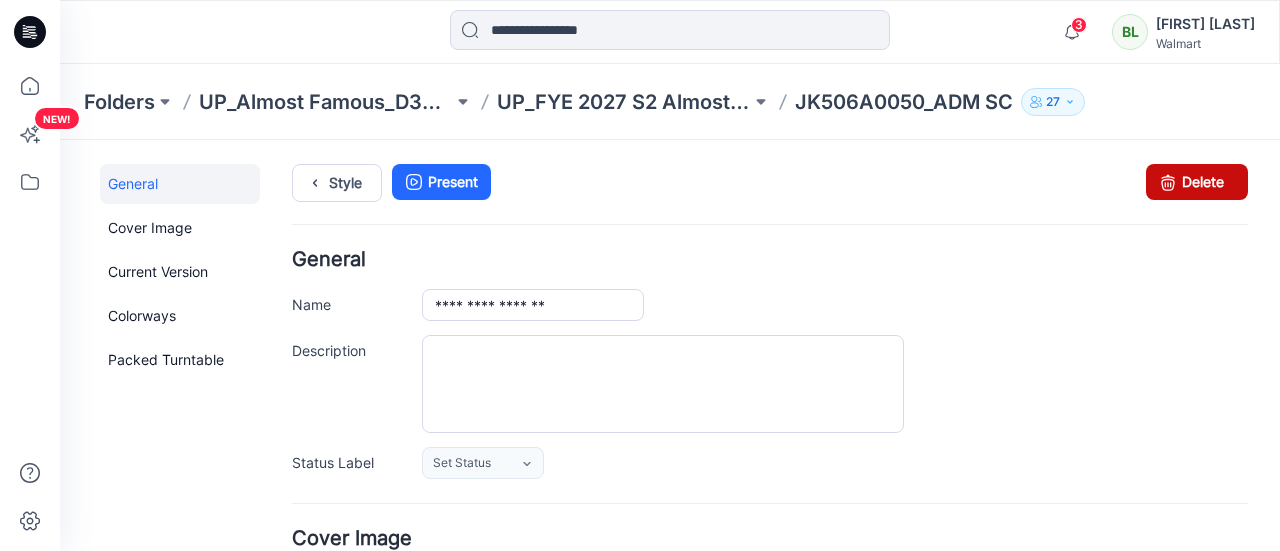 click on "Delete" at bounding box center [1197, 182] 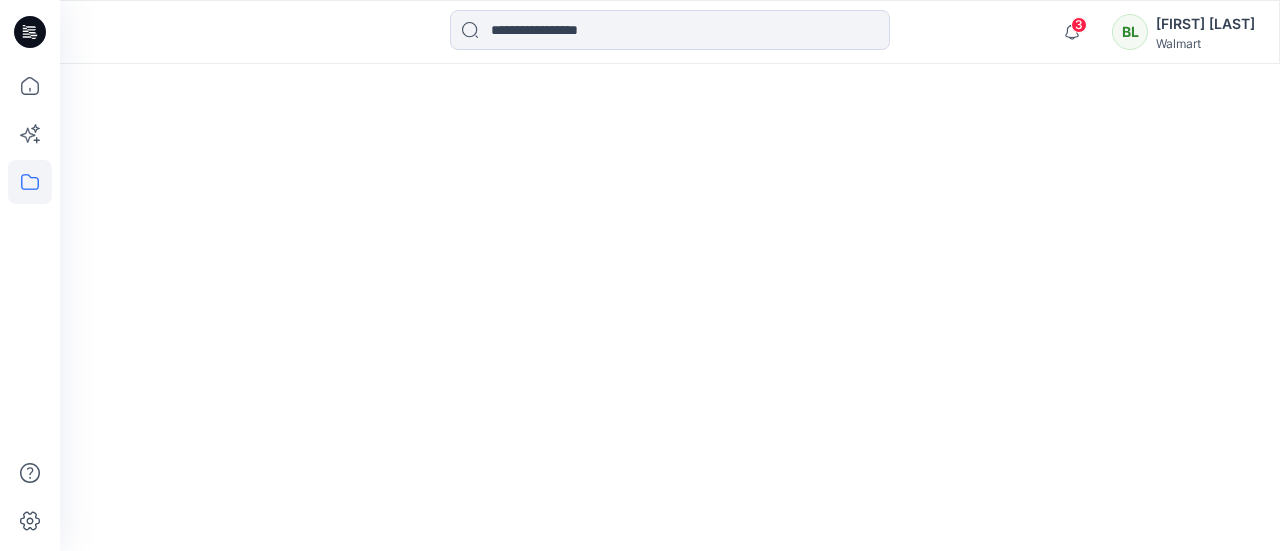 scroll, scrollTop: 0, scrollLeft: 0, axis: both 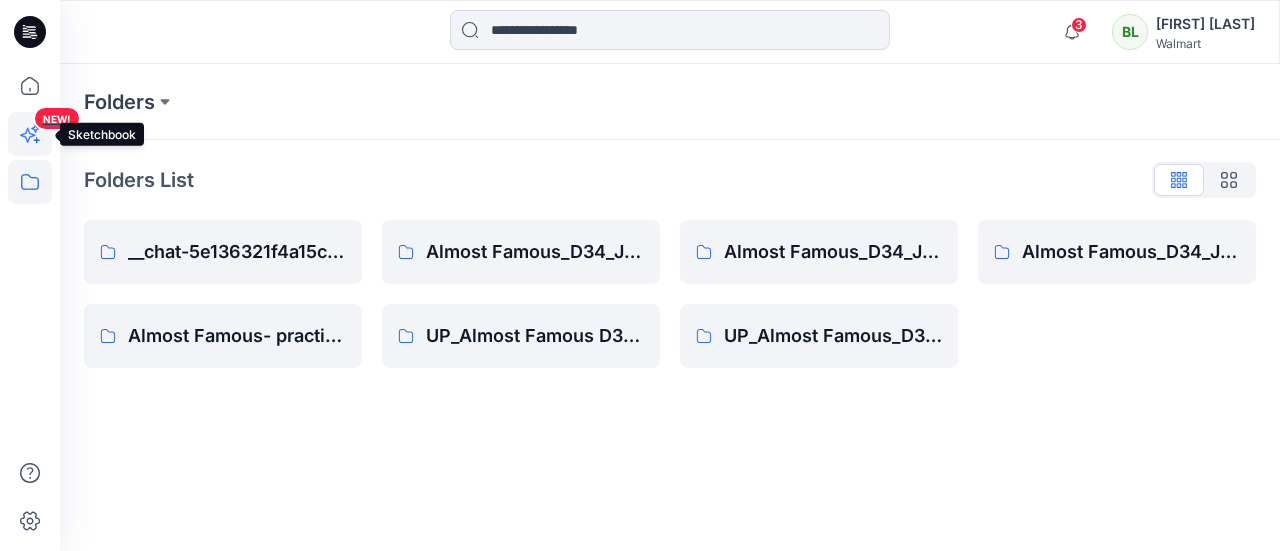 click 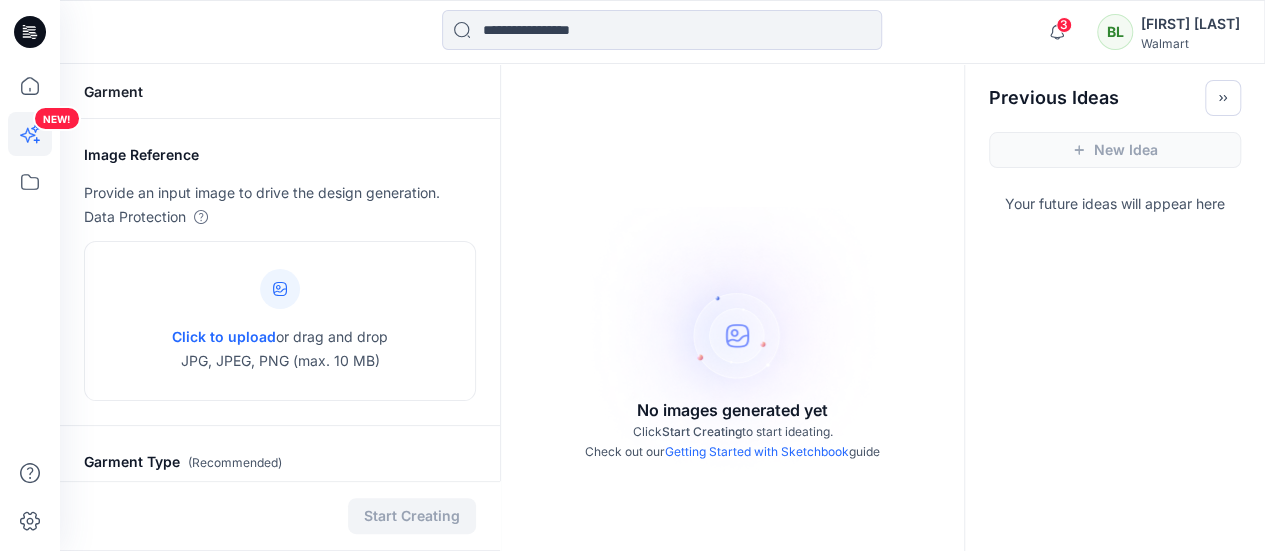 click on "NEW!" at bounding box center [32, 168] 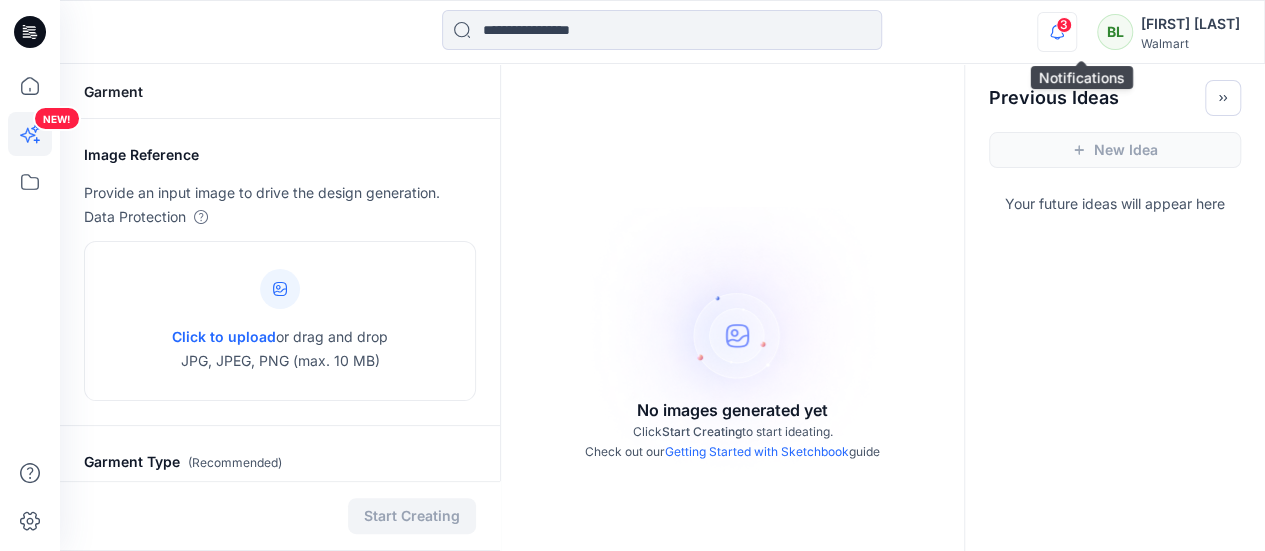 click 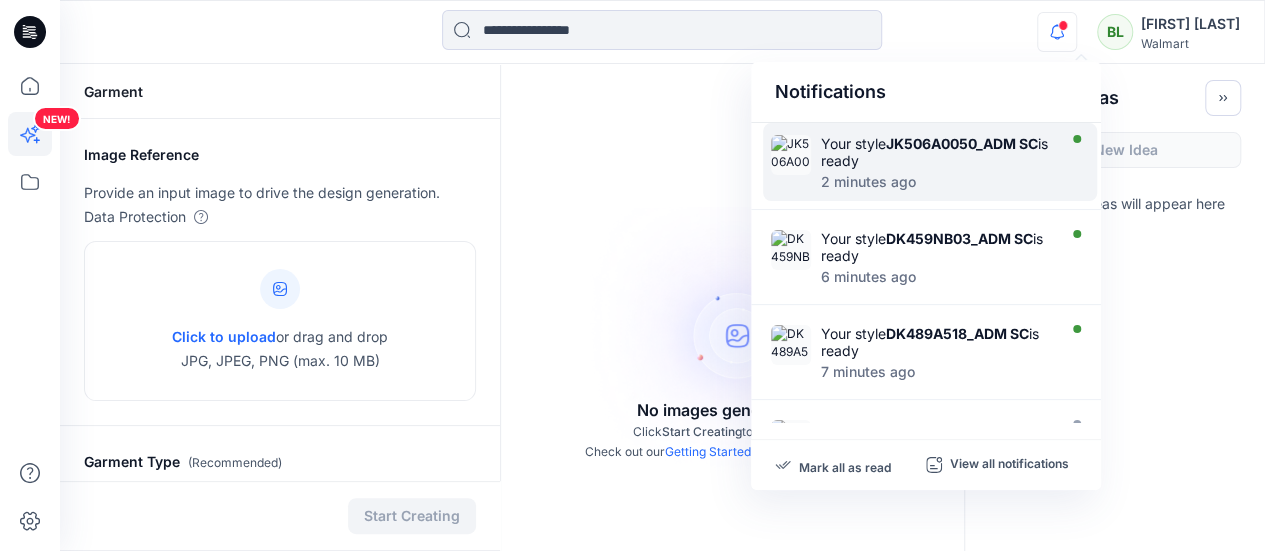 click on "JK506A0050_ADM SC" at bounding box center (962, 143) 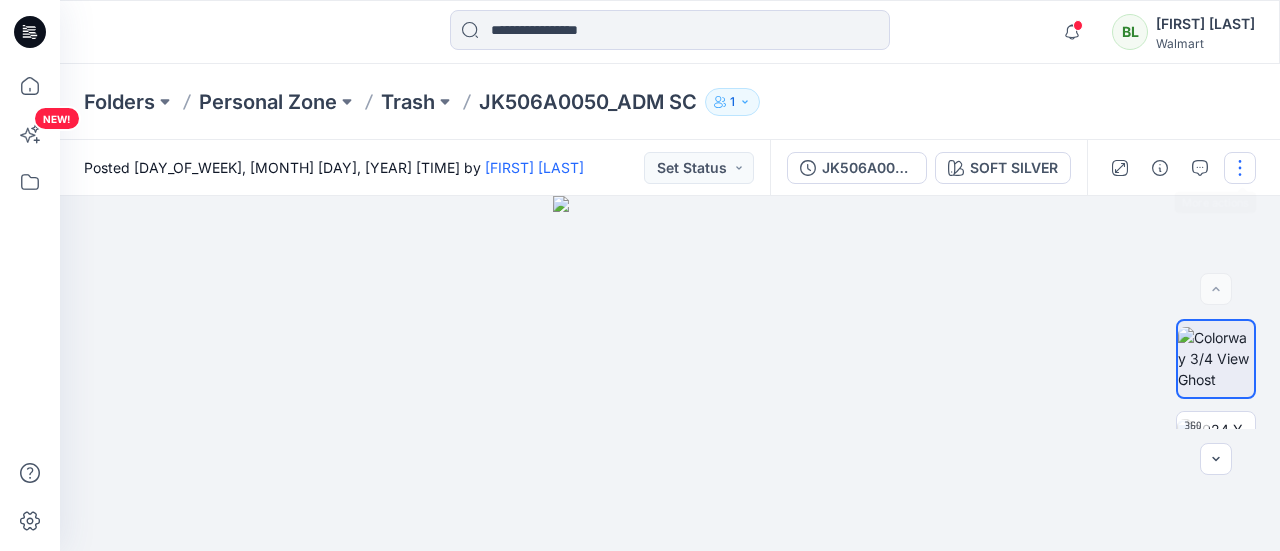 click at bounding box center [1240, 168] 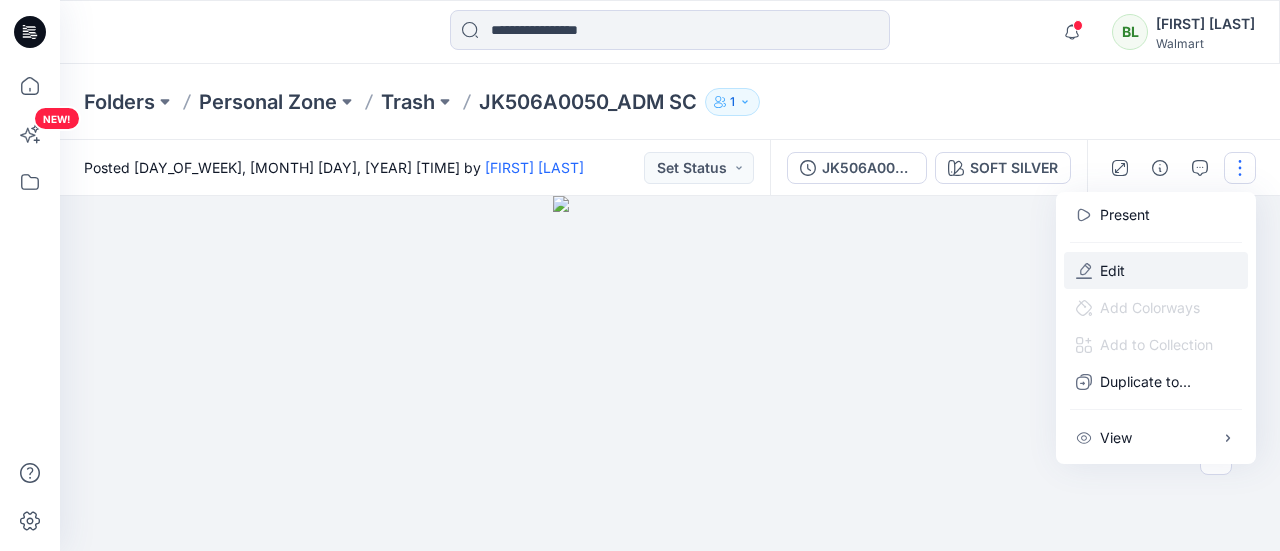 click on "Edit" at bounding box center (1156, 270) 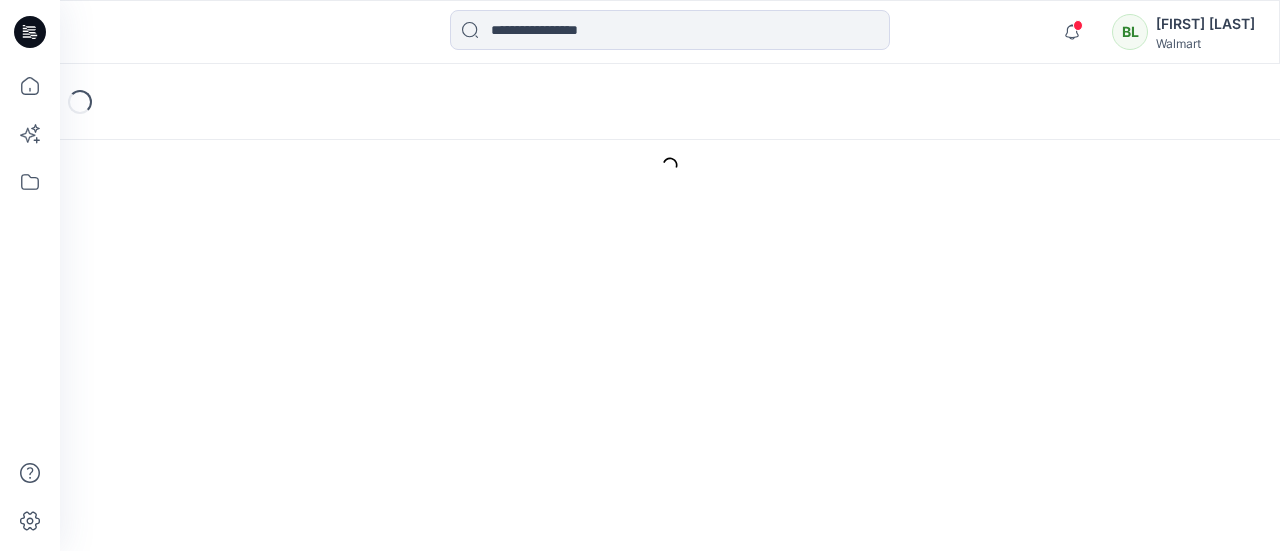 scroll, scrollTop: 0, scrollLeft: 0, axis: both 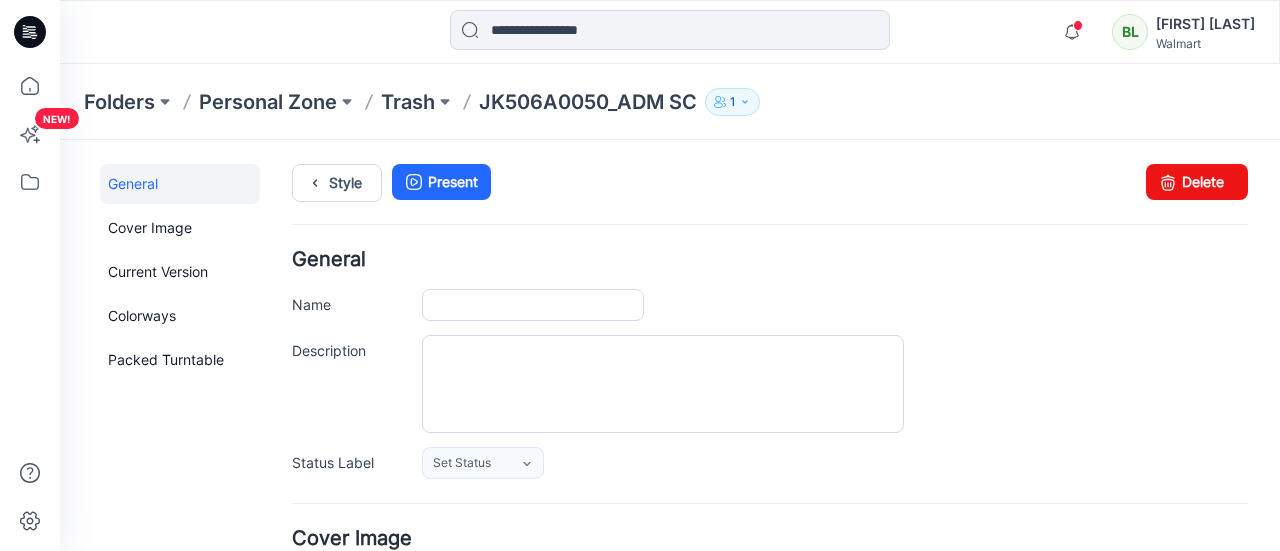 type on "**********" 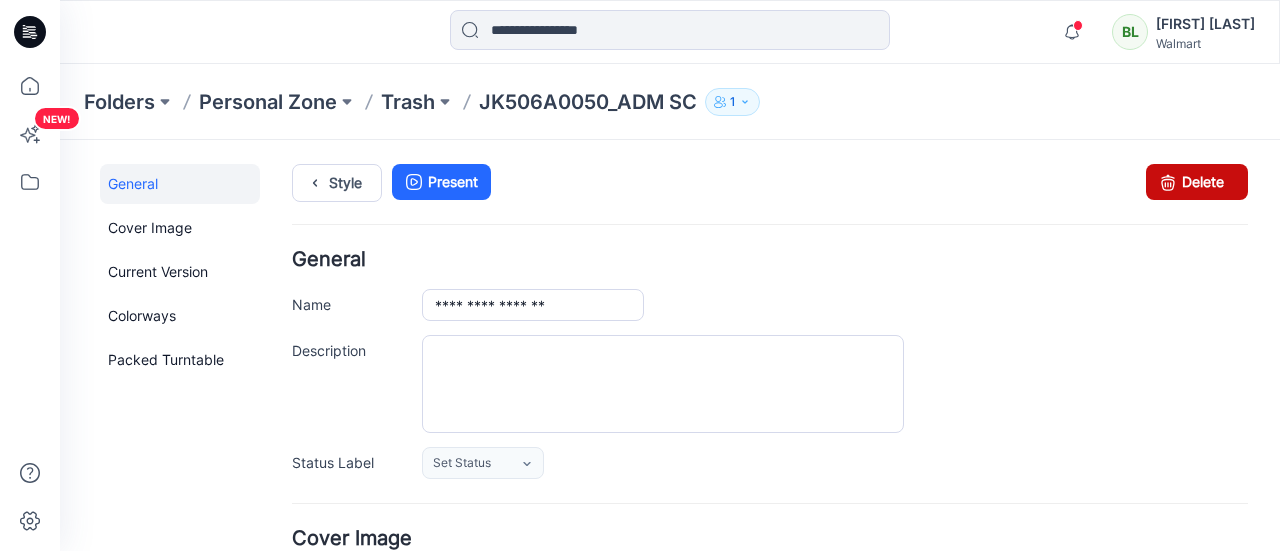 click on "Delete" at bounding box center [1197, 182] 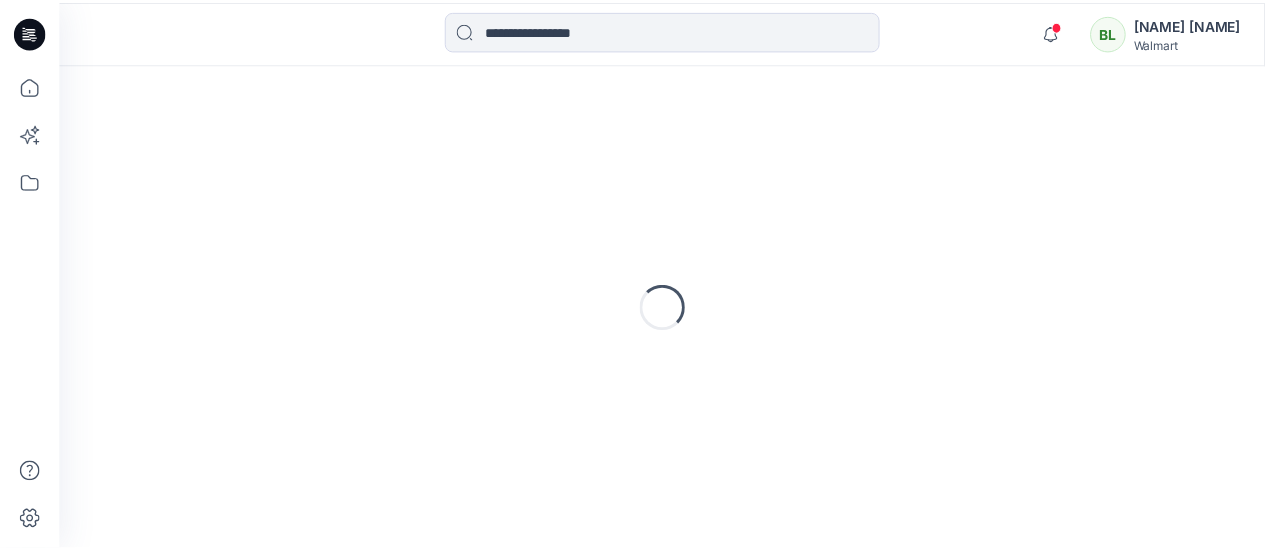 scroll, scrollTop: 0, scrollLeft: 0, axis: both 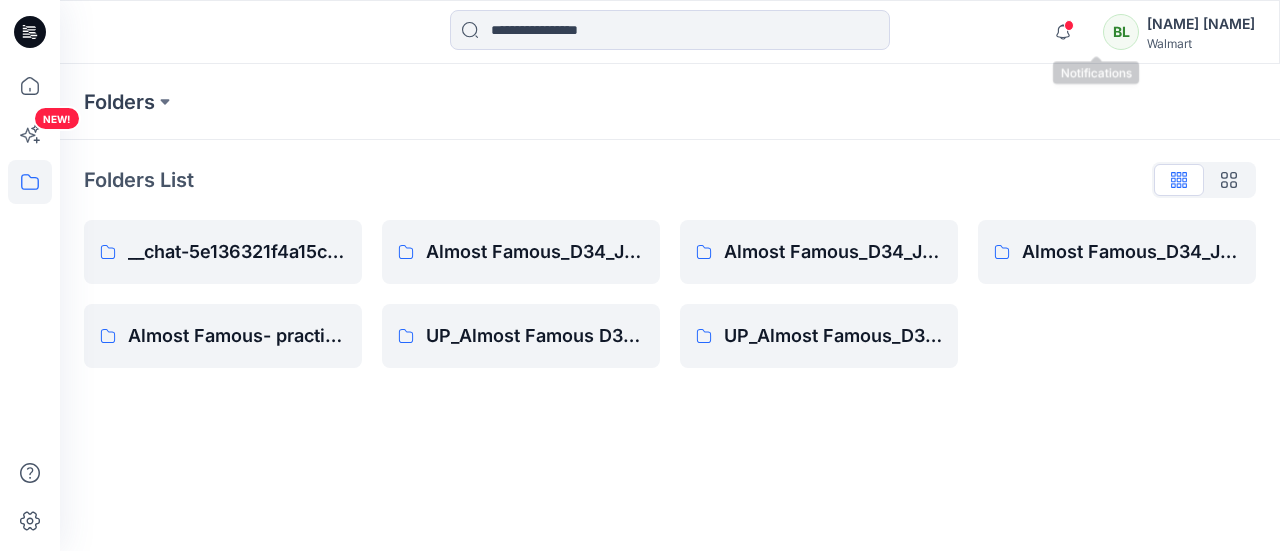 click at bounding box center (1069, 25) 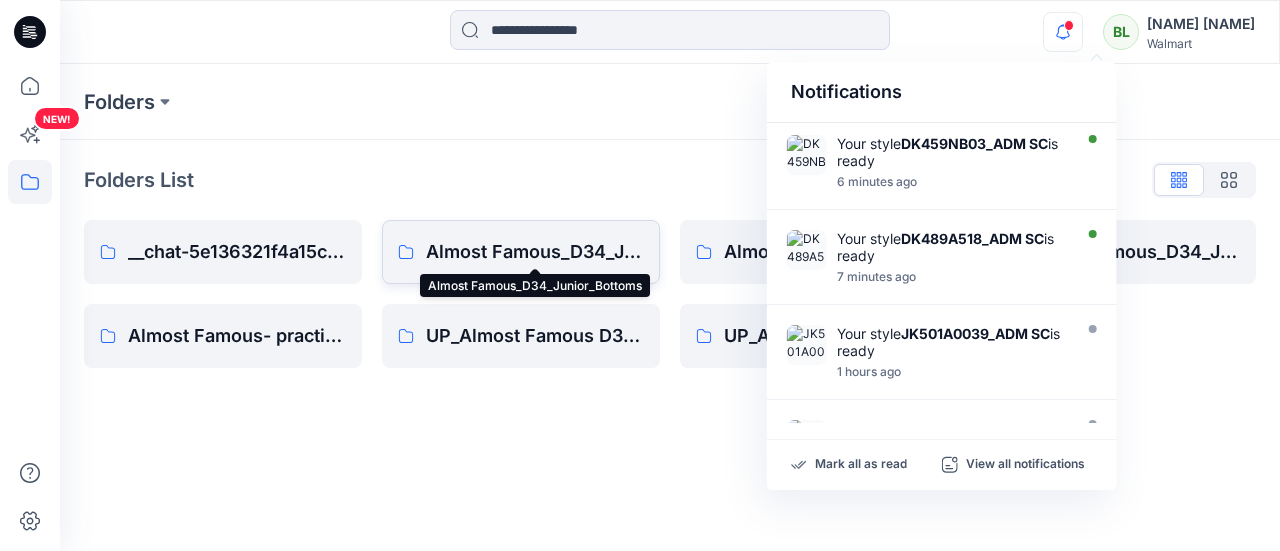 click on "Almost Famous_D34_Junior_Bottoms" at bounding box center (535, 252) 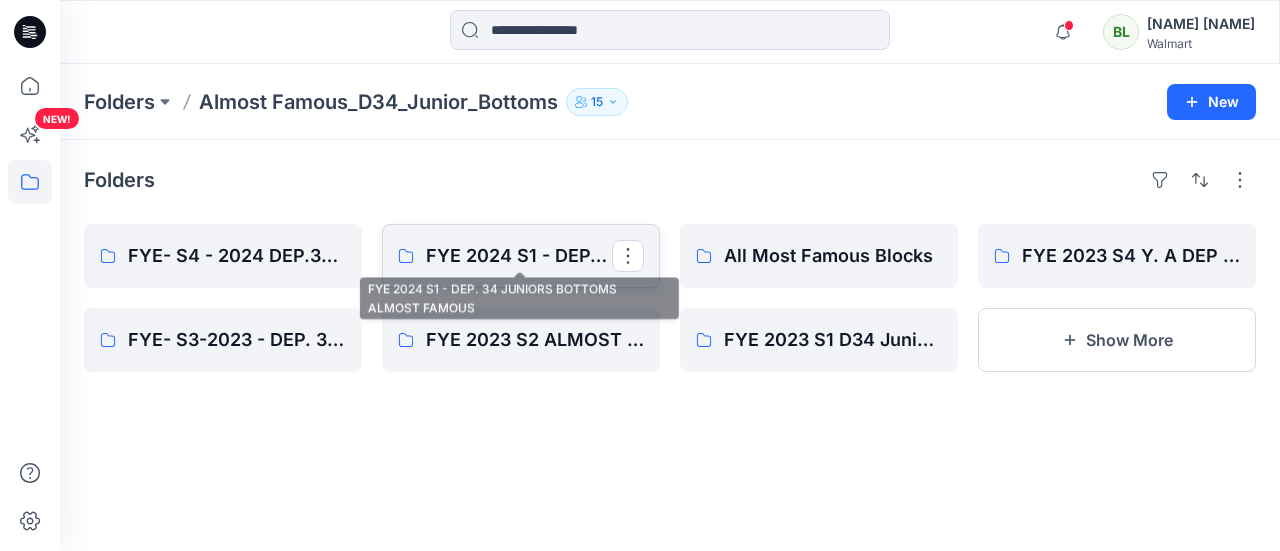 click on "FYE 2024 S1 - DEP. 34 JUNIORS BOTTOMS  ALMOST  FAMOUS" at bounding box center (519, 256) 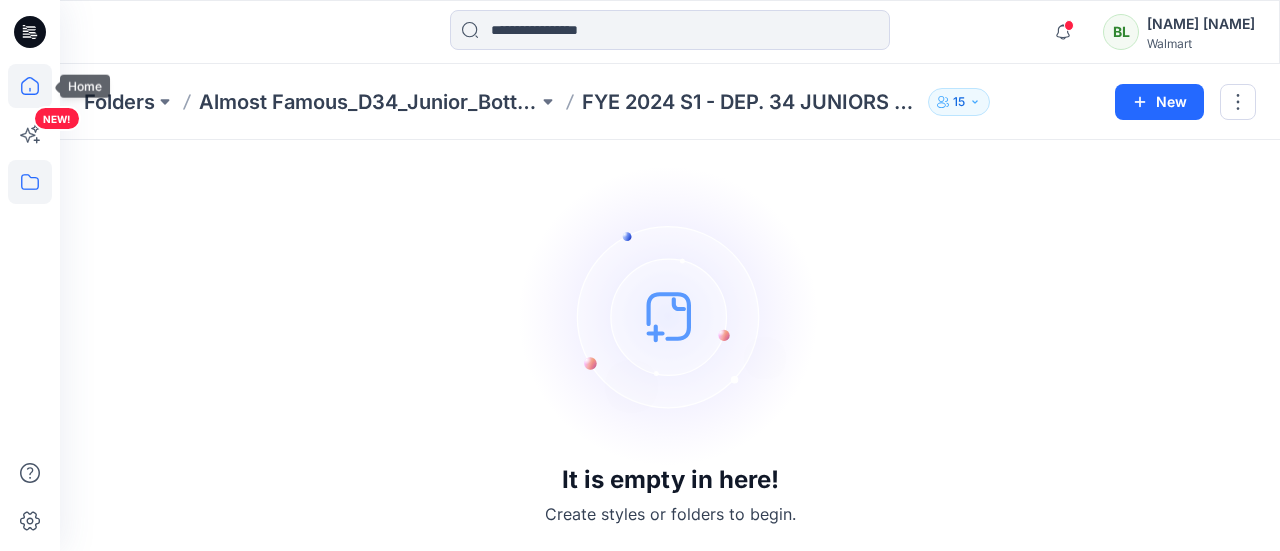 click 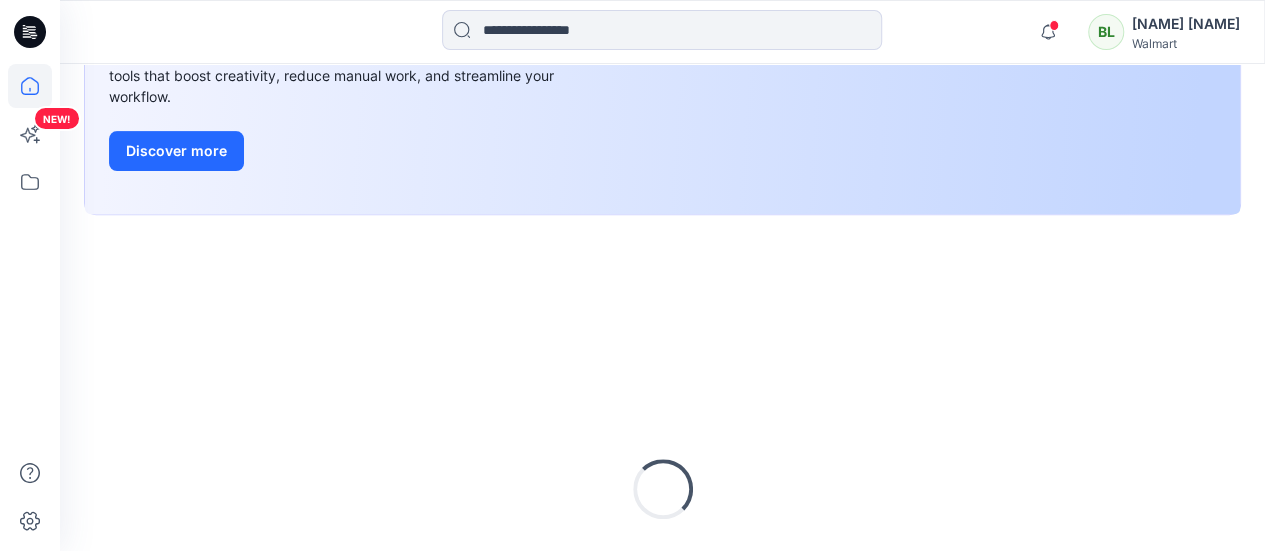 scroll, scrollTop: 510, scrollLeft: 0, axis: vertical 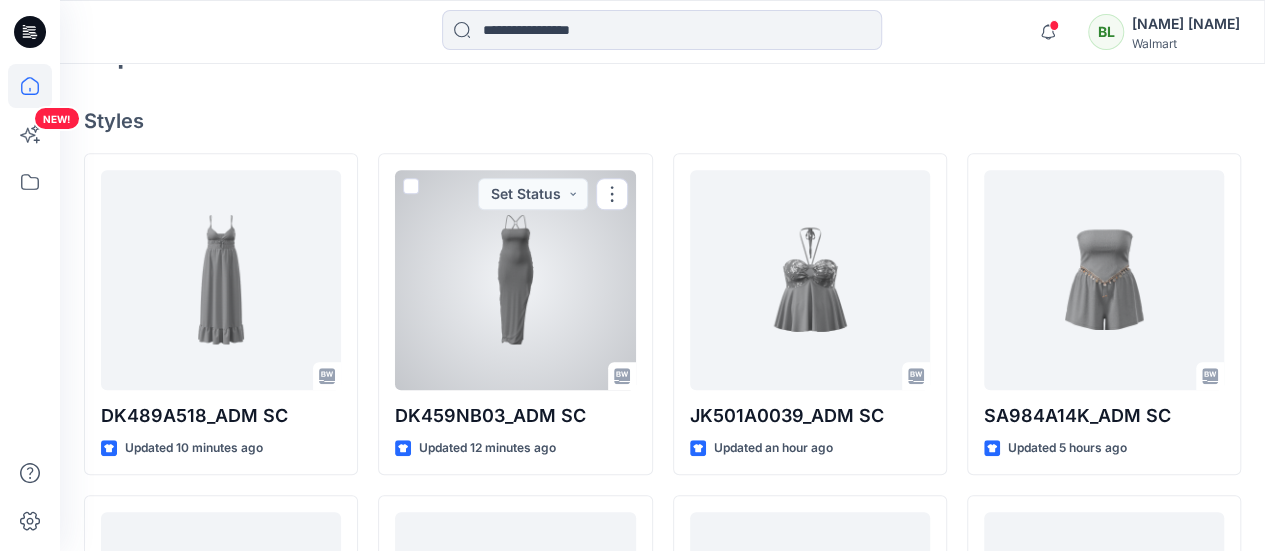 click at bounding box center (515, 280) 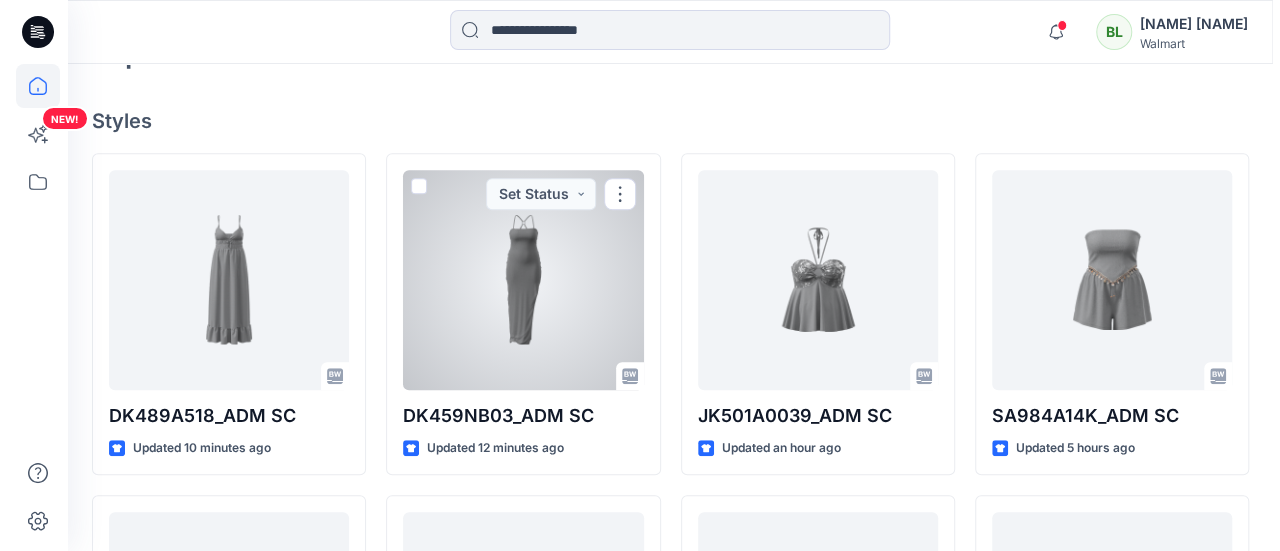 scroll, scrollTop: 0, scrollLeft: 0, axis: both 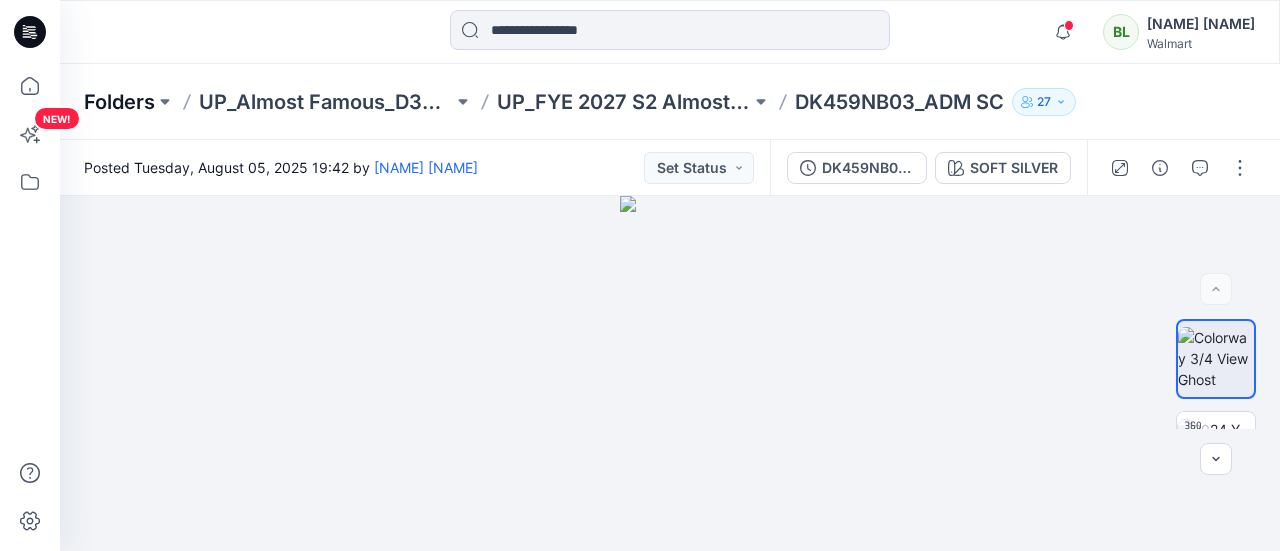 click on "Folders" at bounding box center (119, 102) 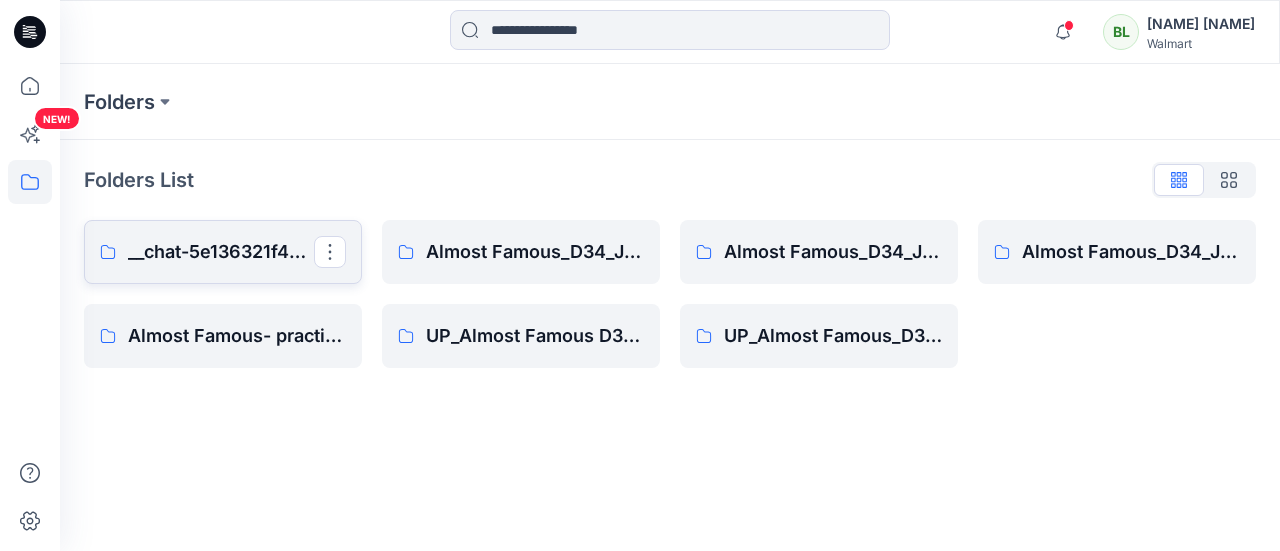 click on "__chat-5e136321f4a15c049d30e34d-624c42afd13f4d93b97d03b6" at bounding box center [221, 252] 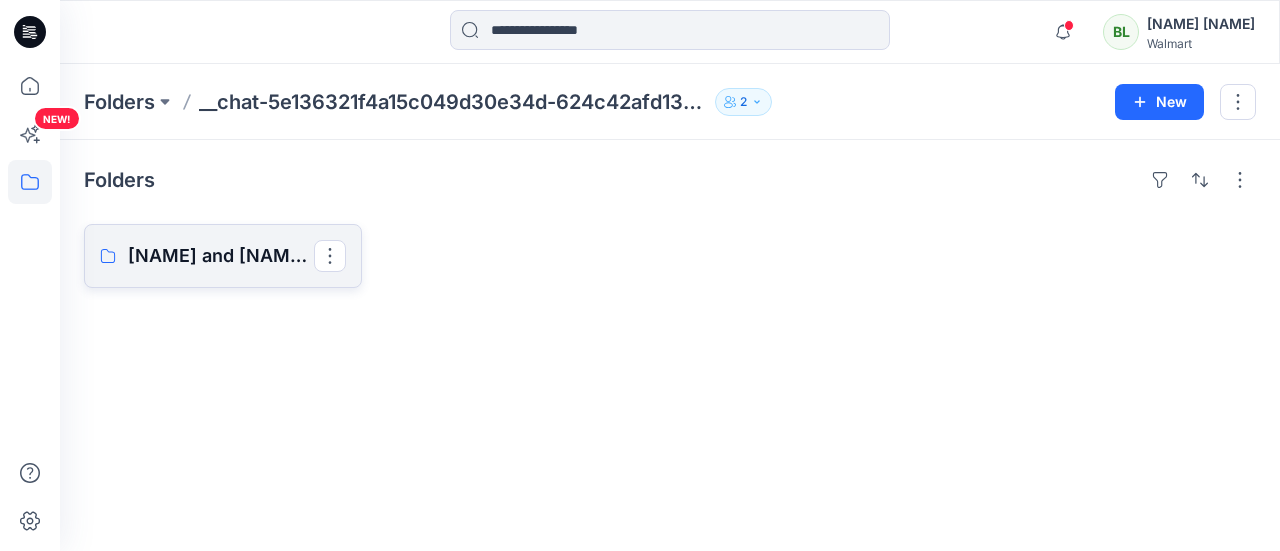 click on "Bingjing and Bosheng Board" at bounding box center (223, 256) 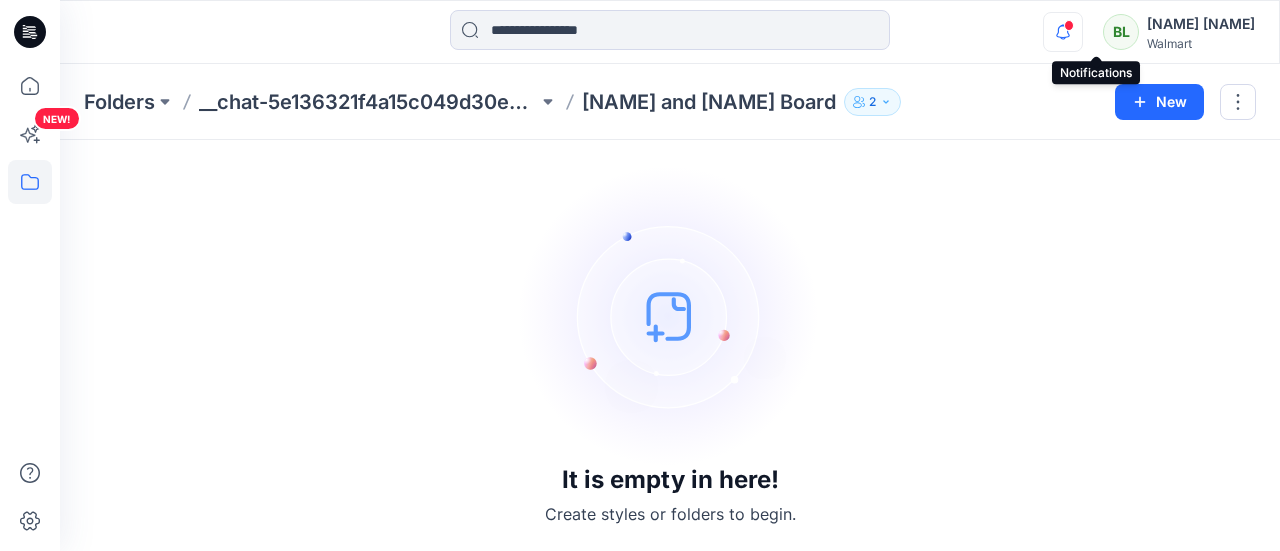 click 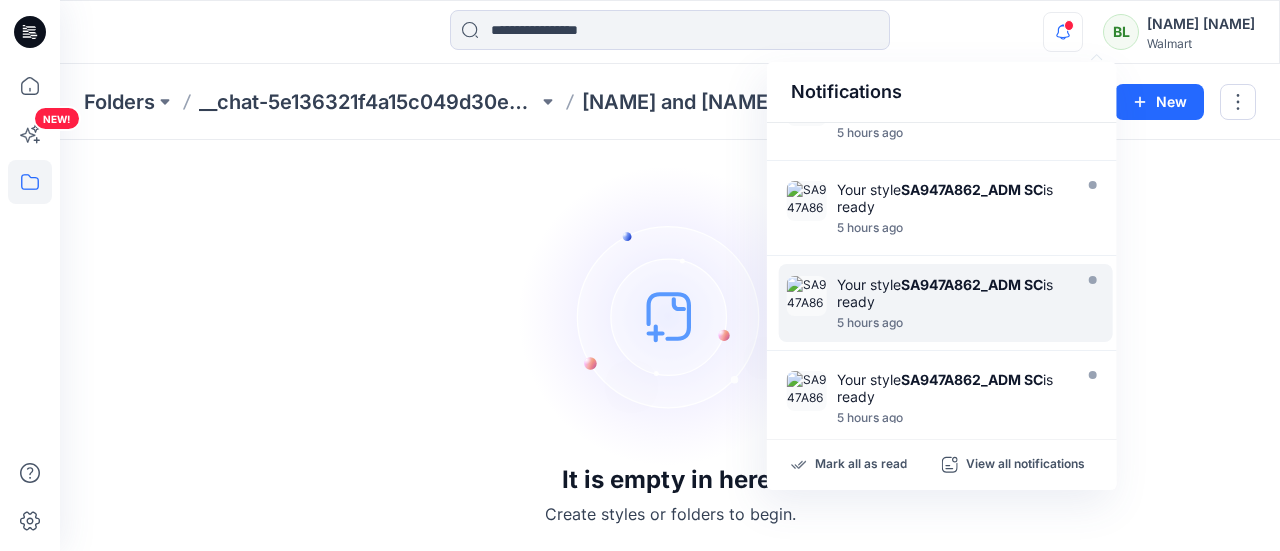 scroll, scrollTop: 546, scrollLeft: 0, axis: vertical 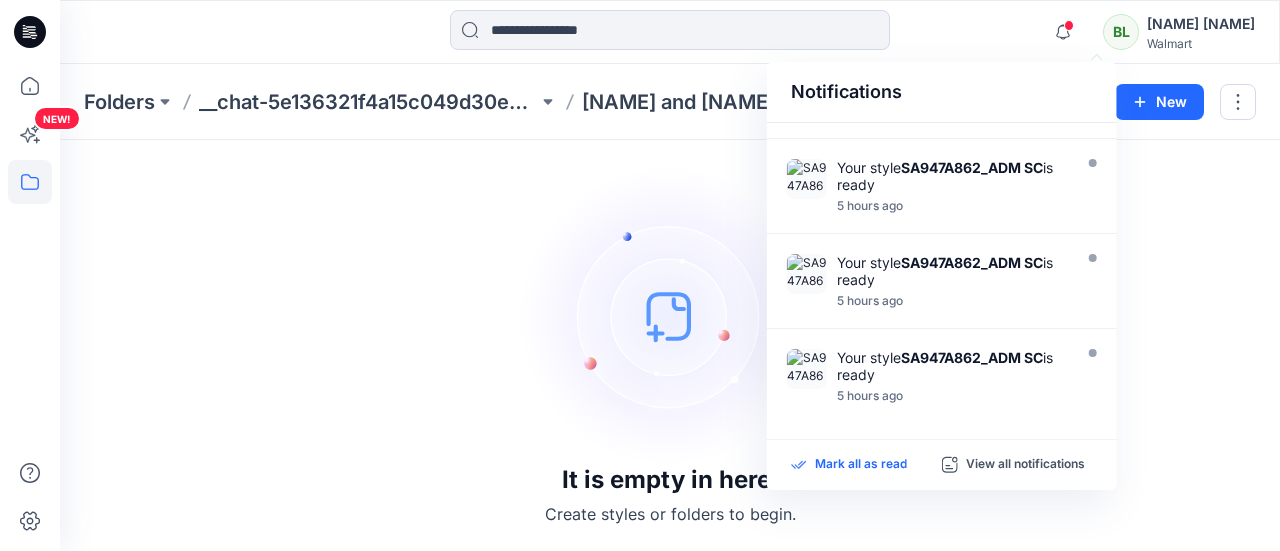 click on "Mark all as read" at bounding box center (861, 465) 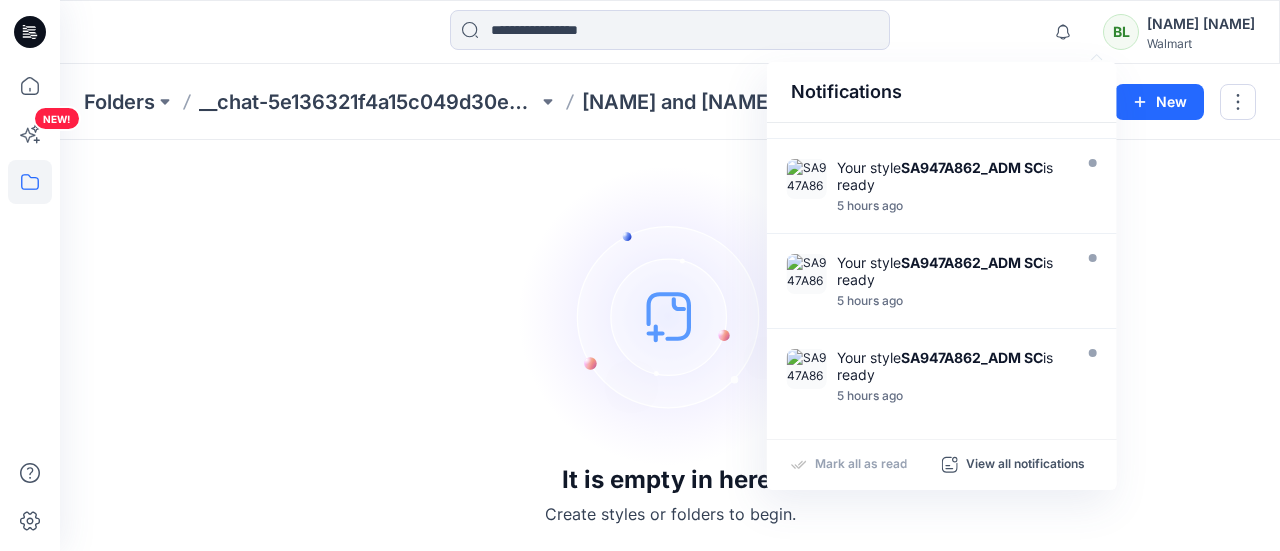 click on "Mark all as read" at bounding box center (861, 465) 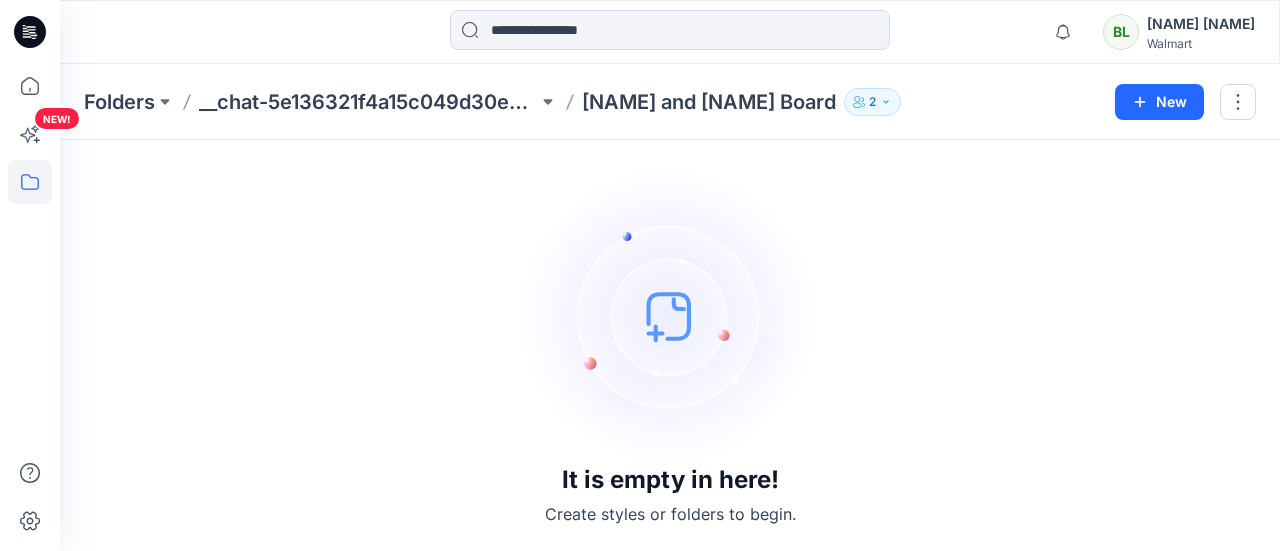 click on "BL" at bounding box center (1121, 32) 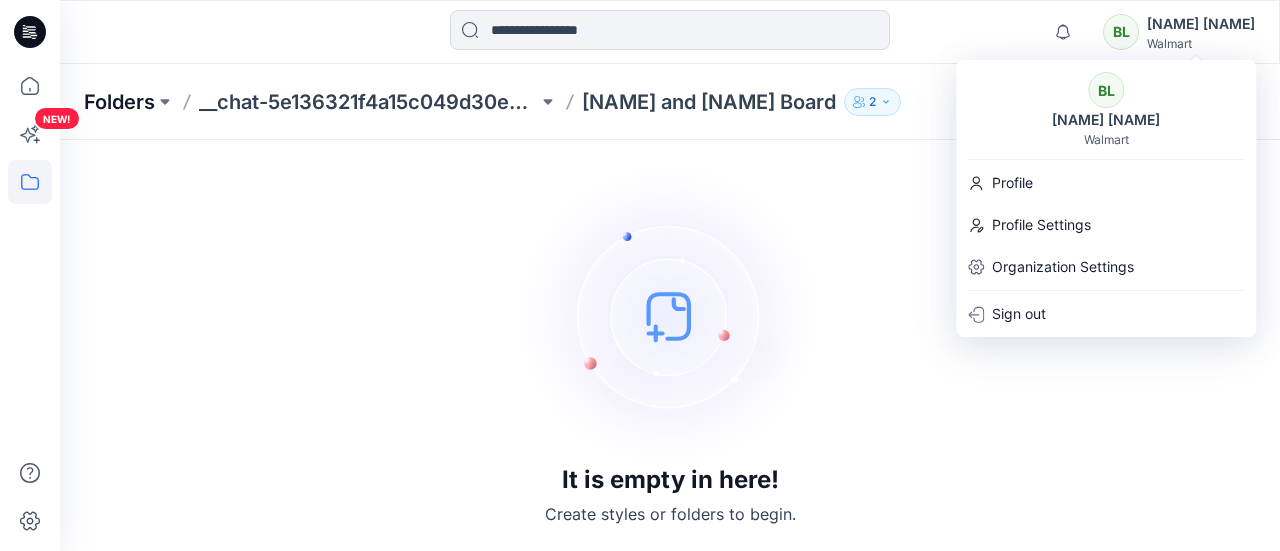 click on "Folders" at bounding box center [119, 102] 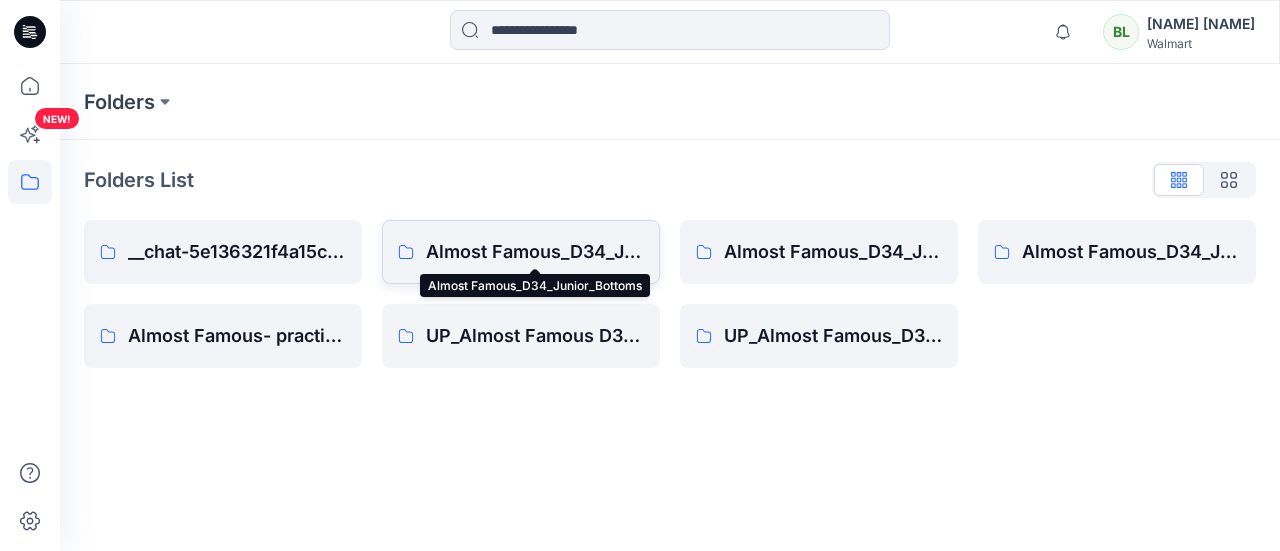 click on "Almost Famous_D34_Junior_Bottoms" at bounding box center [535, 252] 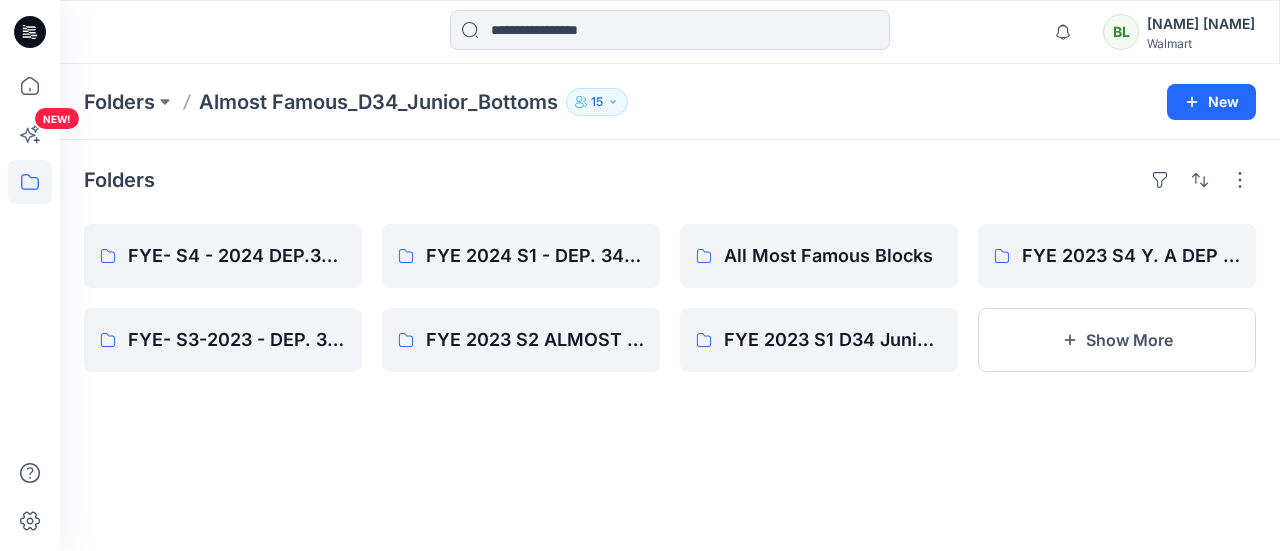 click on "FYE- S4 - 2024 DEP.34 JUNIORS BOTTOMS  - ALMOST FAMOUS FYE- S3-2023 - DEP. 34  JUNIORS BOTTOMS - ALMOUST FAMOUS FYE 2024 S1 - DEP. 34 JUNIORS BOTTOMS  ALMOST  FAMOUS FYE  2023  S2  ALMOST FAMOUS  DEP 34 JUNIORS BOTTOMS All Most Famous  Blocks FYE 2023 S1 D34  Junior Bottoms Almost Famous FYE 2023  S4  Y. A  DEP  34  ALMOST  FAMOUS Show More" at bounding box center [670, 298] 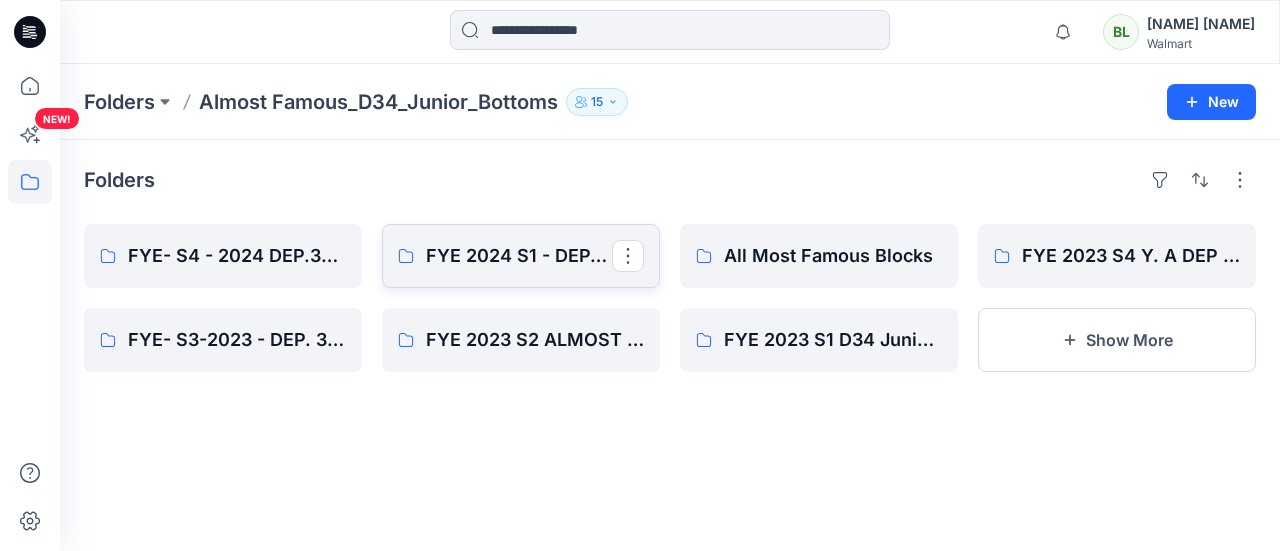 click 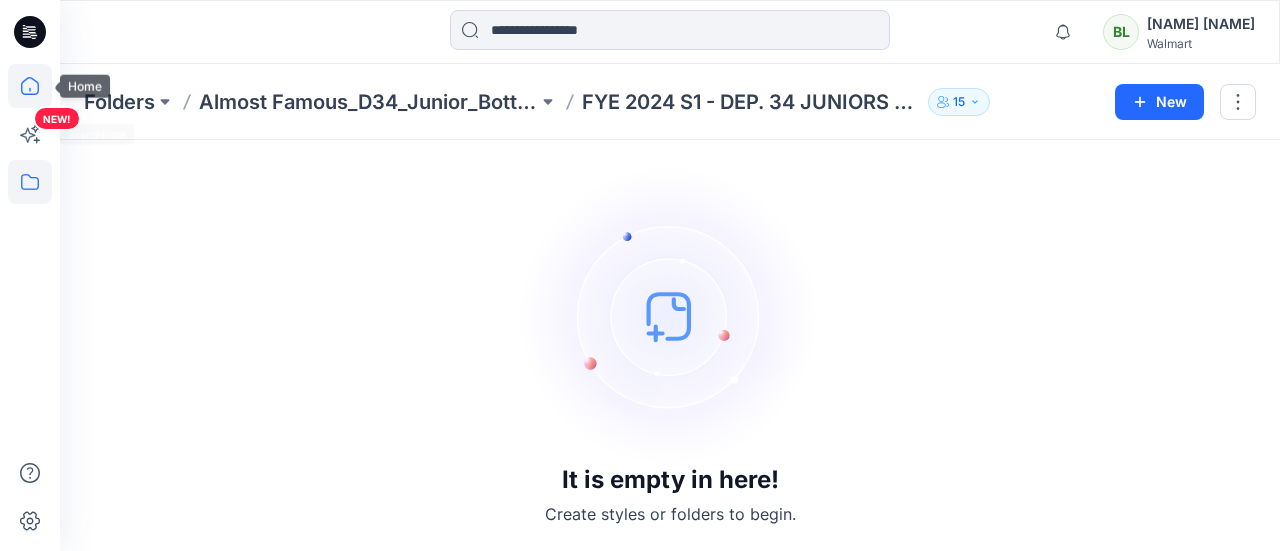click 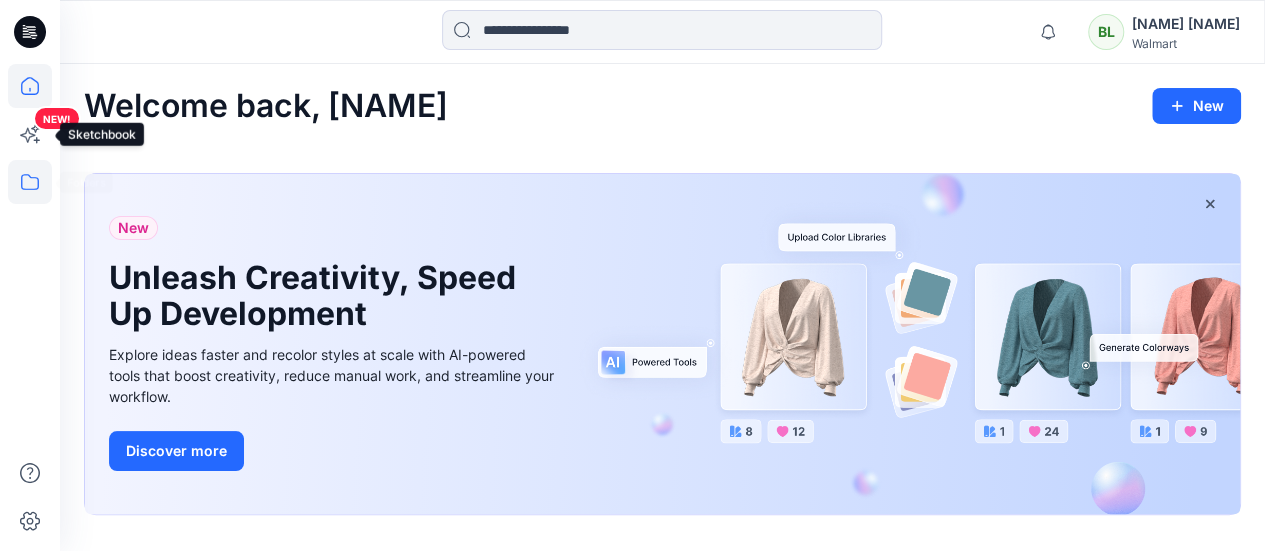 click 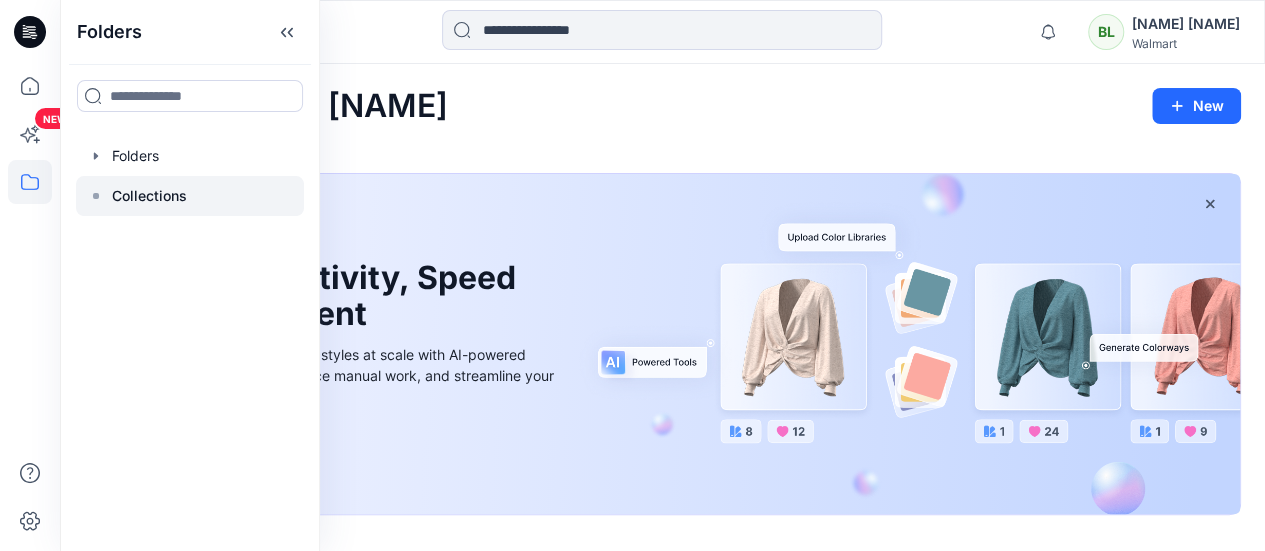 click on "Collections" at bounding box center (149, 196) 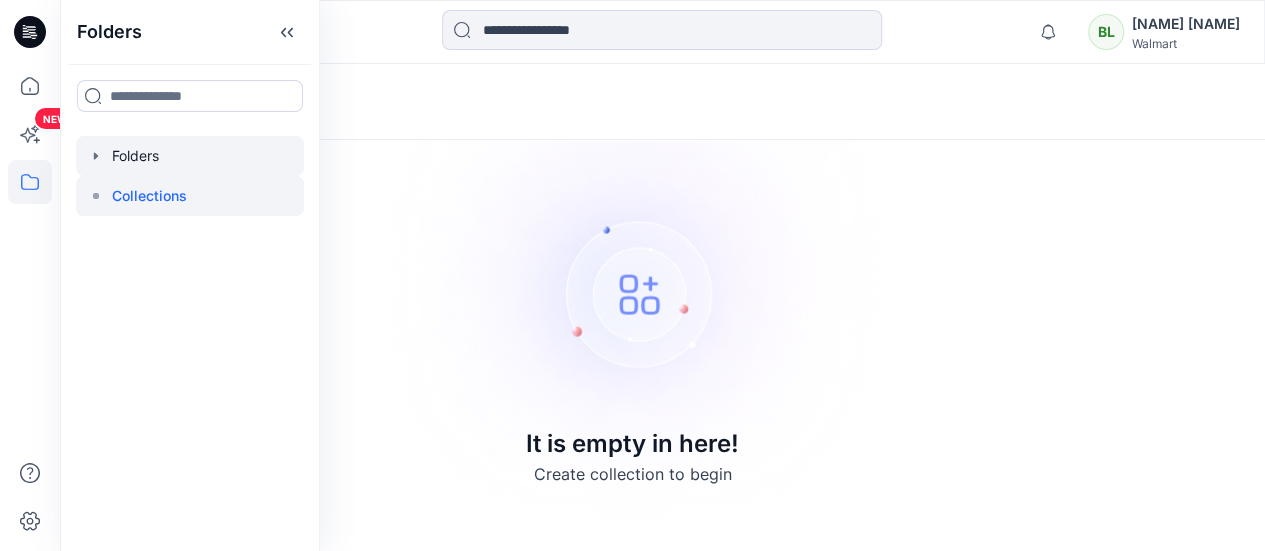 click at bounding box center (190, 156) 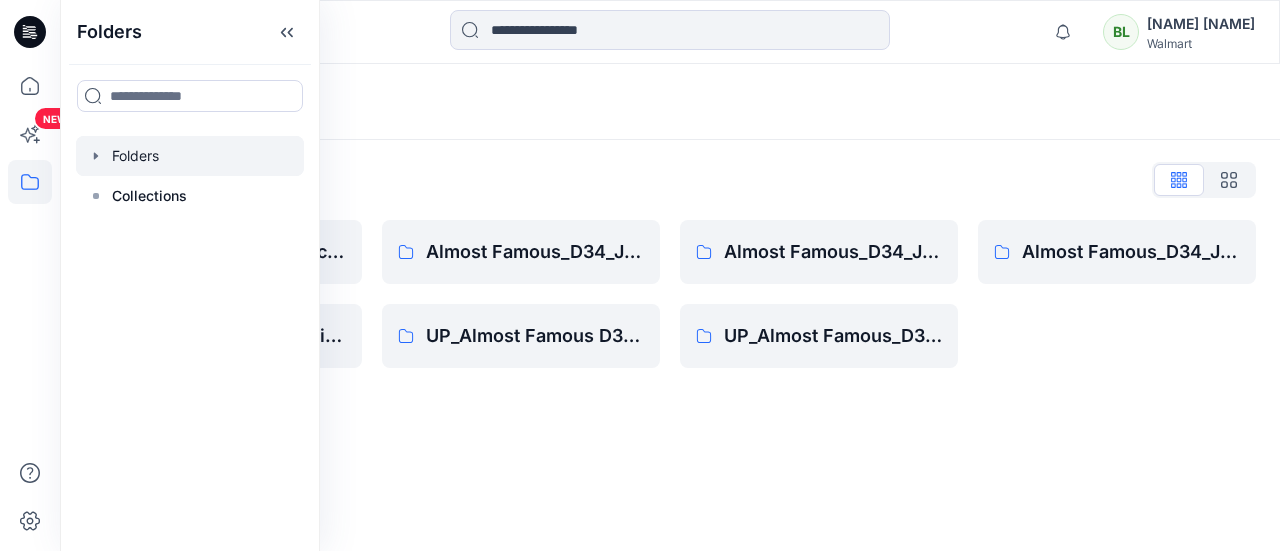 click on "Folders" at bounding box center [670, 102] 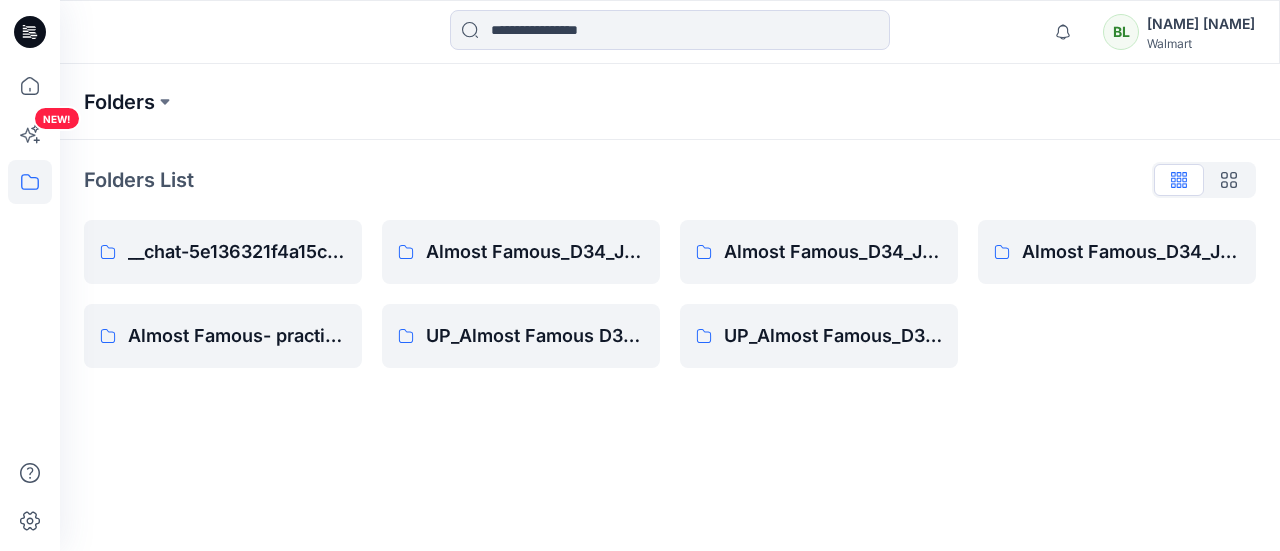 click on "Folders" at bounding box center [119, 102] 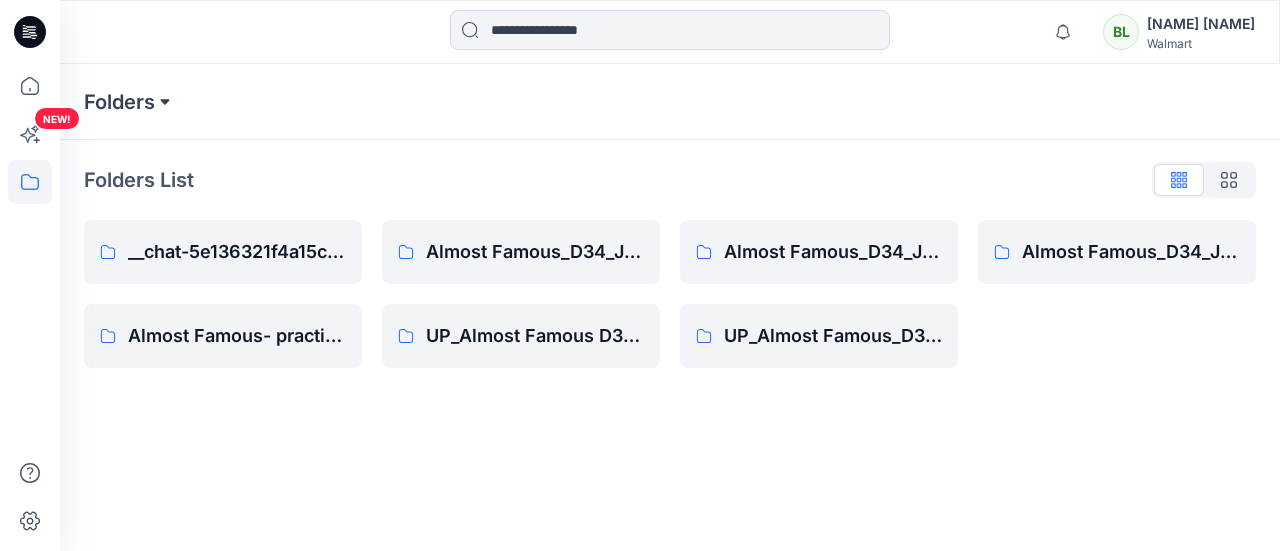 click at bounding box center [165, 102] 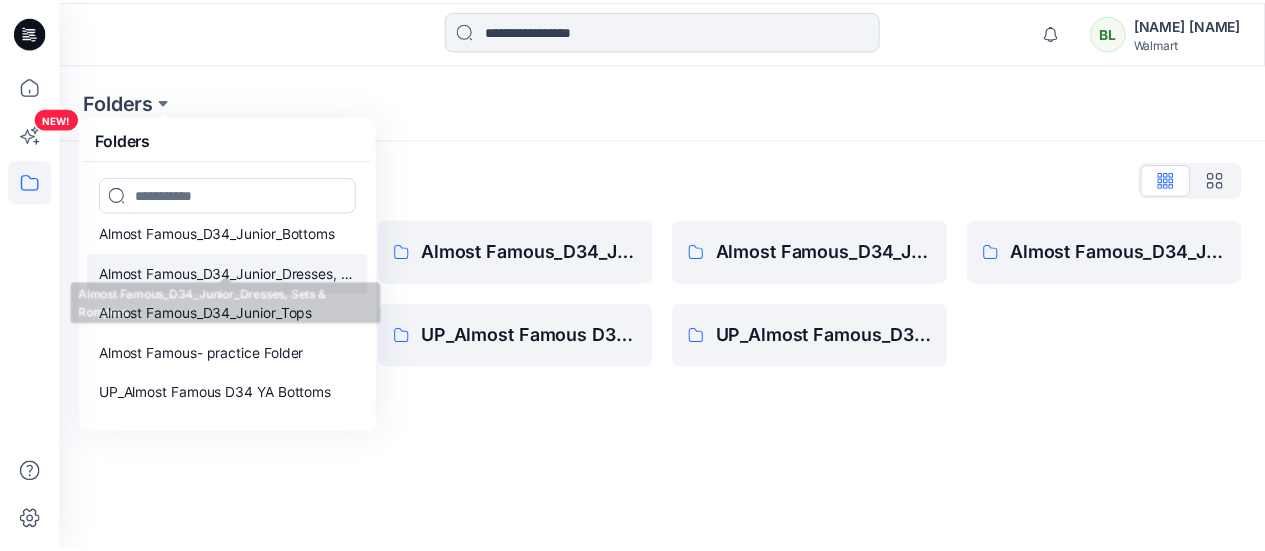 scroll, scrollTop: 80, scrollLeft: 0, axis: vertical 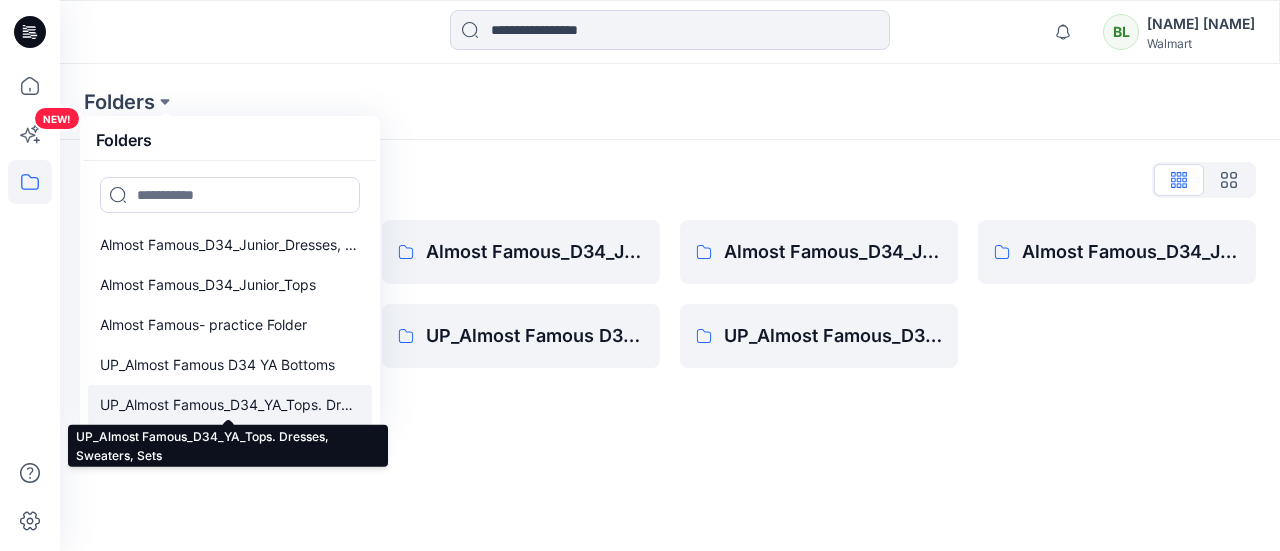 click on "UP_Almost Famous_D34_YA_Tops. Dresses, Sweaters, Sets" at bounding box center (230, 405) 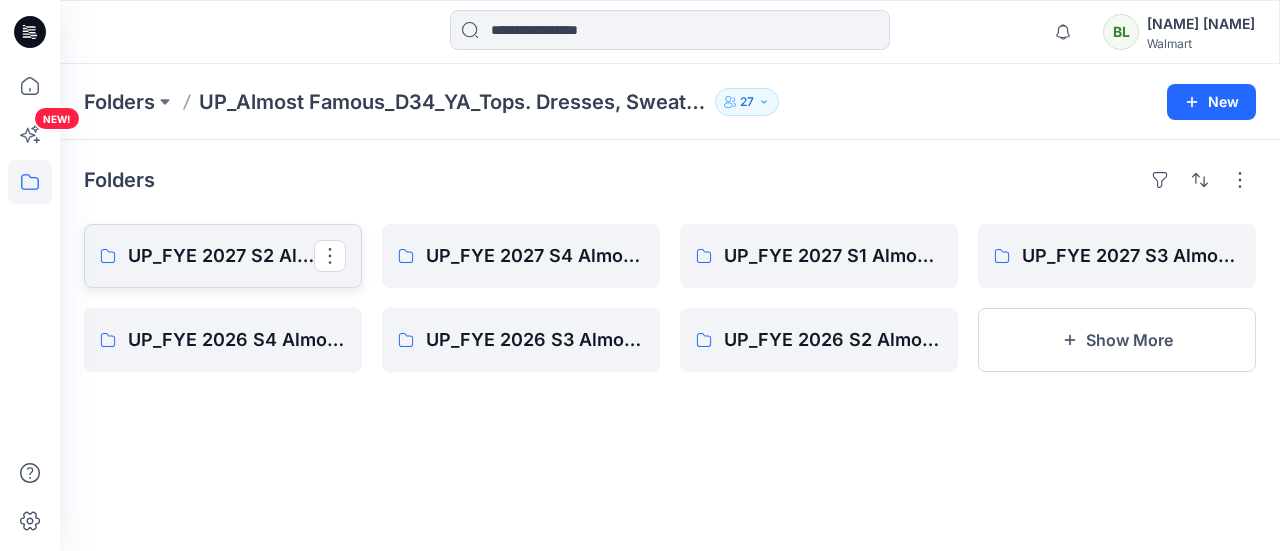 click on "UP_FYE 2027 S2 Almost Famous YA Tops, Dresses, Sweaters, Sets" at bounding box center (223, 256) 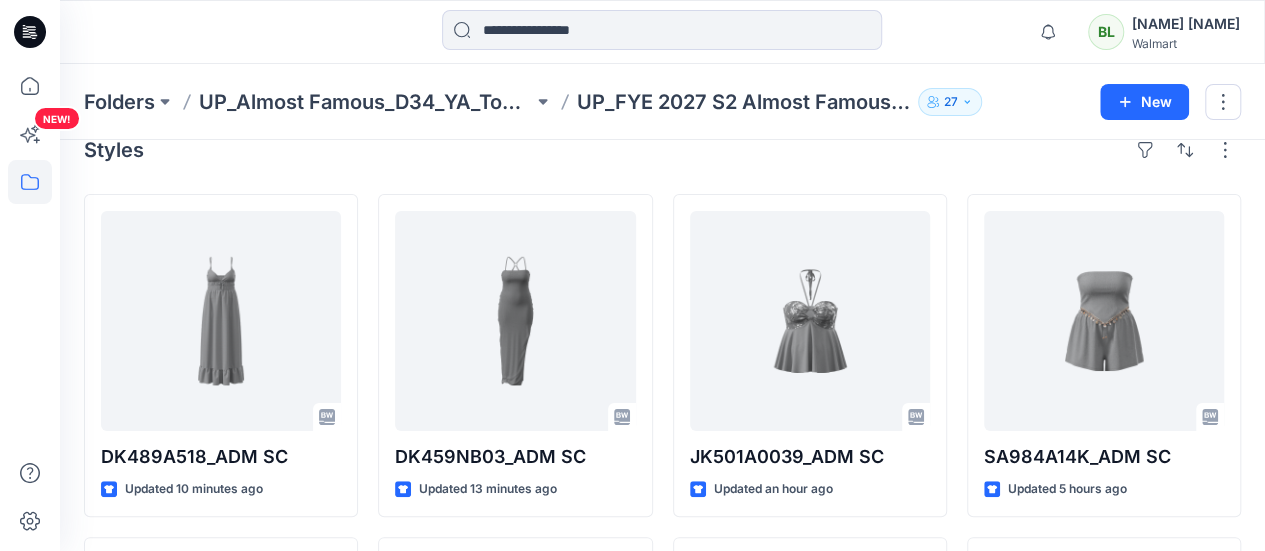 scroll, scrollTop: 0, scrollLeft: 0, axis: both 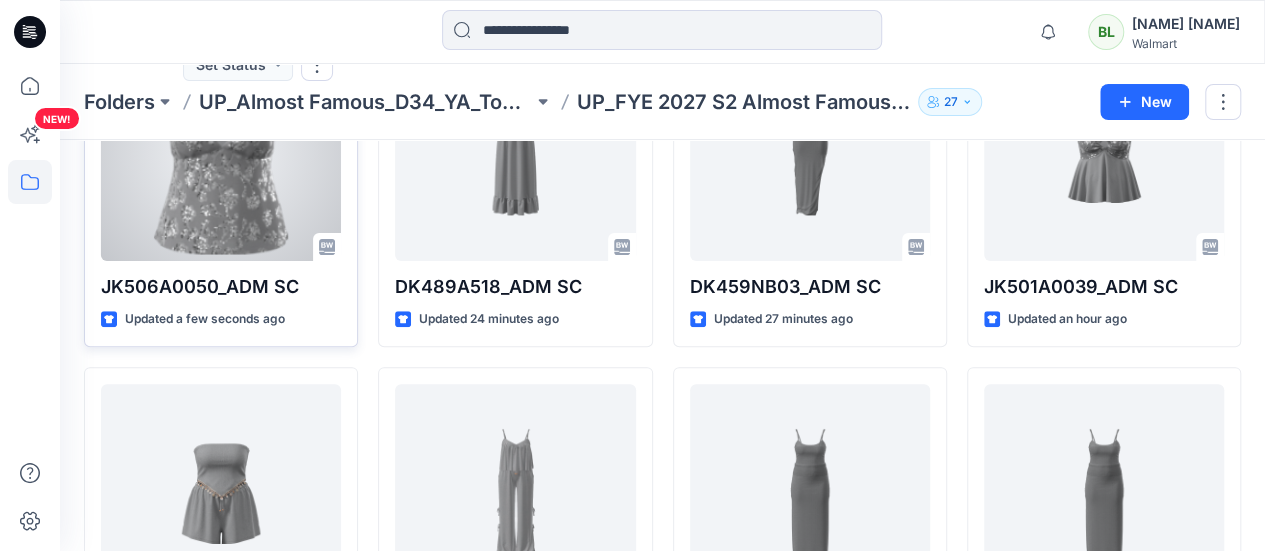 click at bounding box center [221, 151] 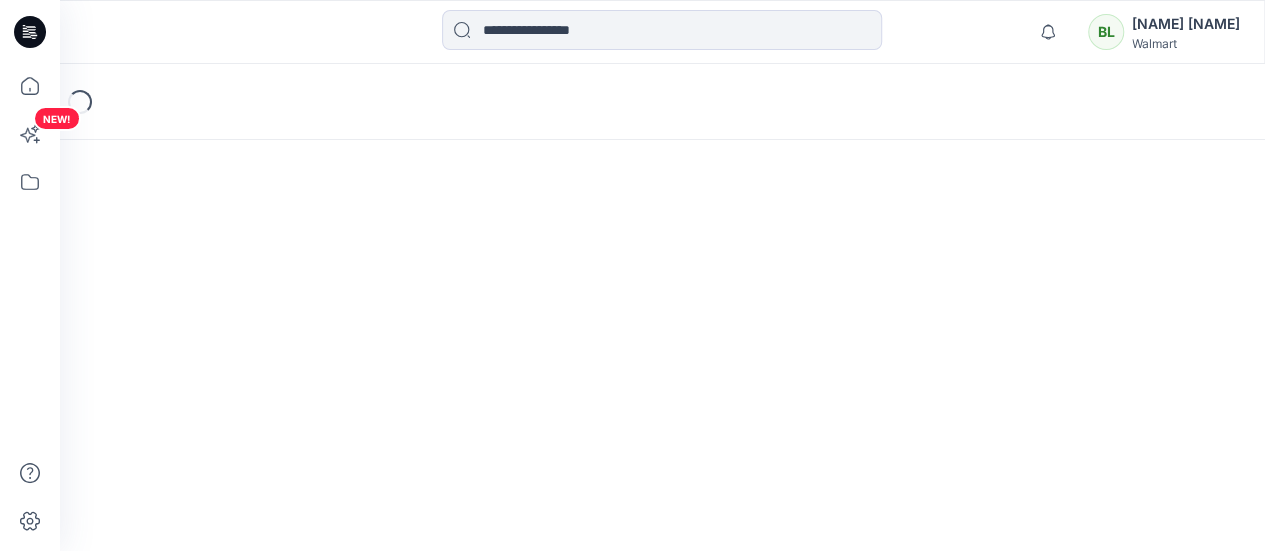 scroll, scrollTop: 0, scrollLeft: 0, axis: both 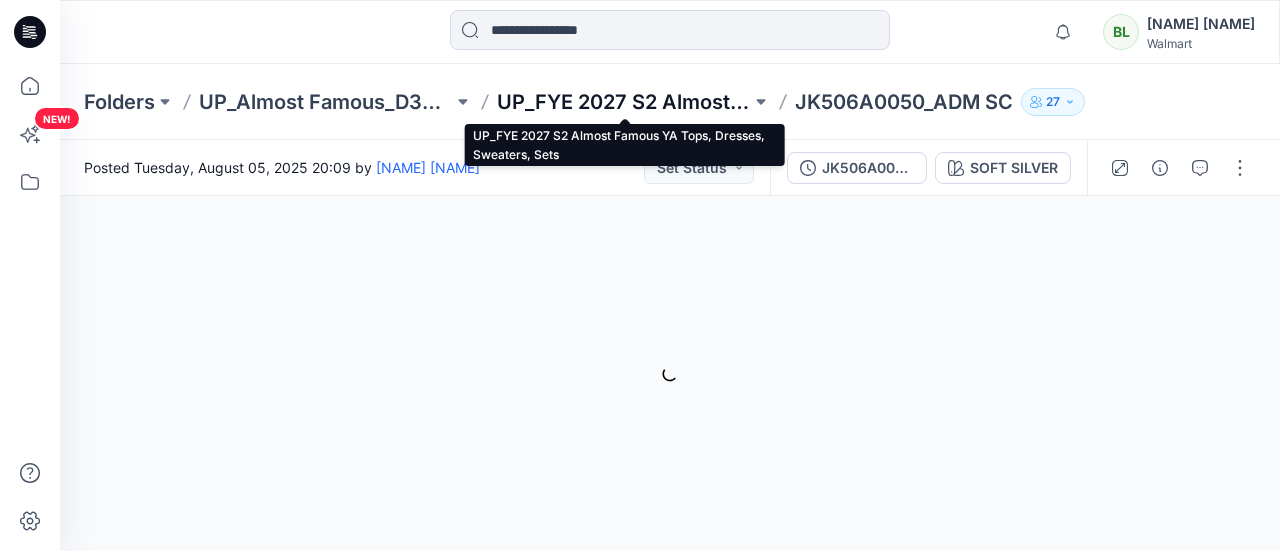 click on "UP_FYE 2027 S2 Almost Famous YA Tops, Dresses, Sweaters, Sets" at bounding box center (624, 102) 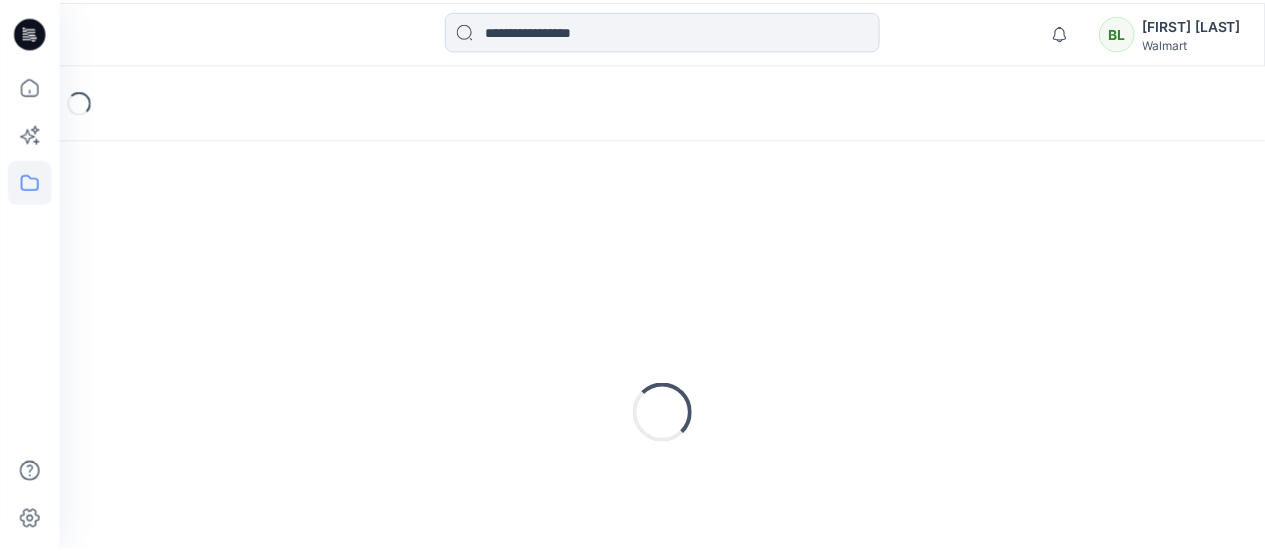 scroll, scrollTop: 0, scrollLeft: 0, axis: both 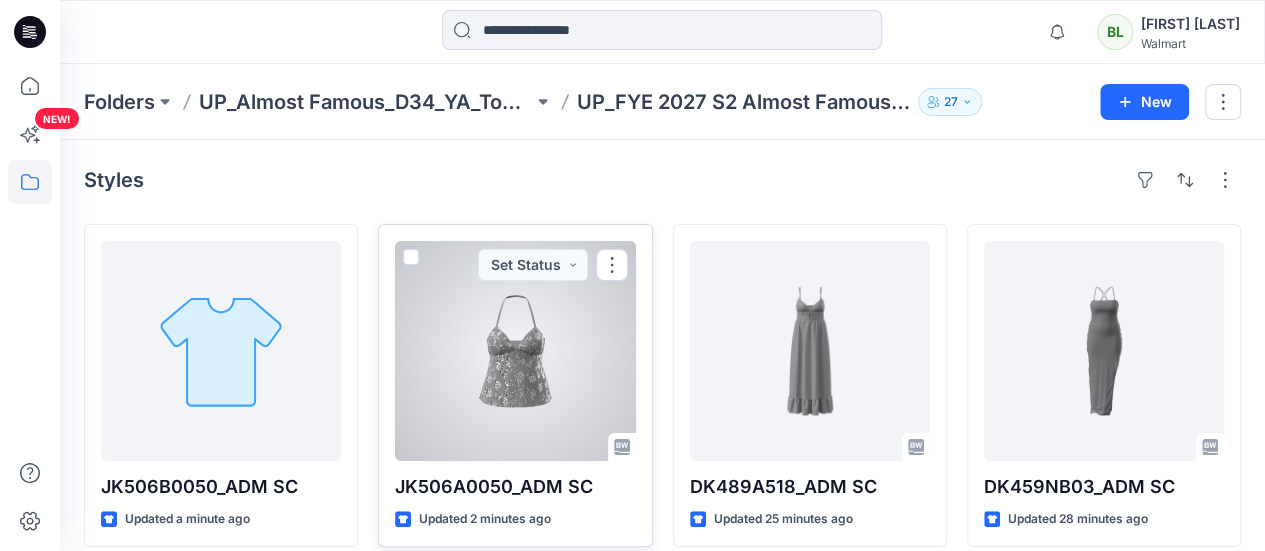 click at bounding box center [515, 351] 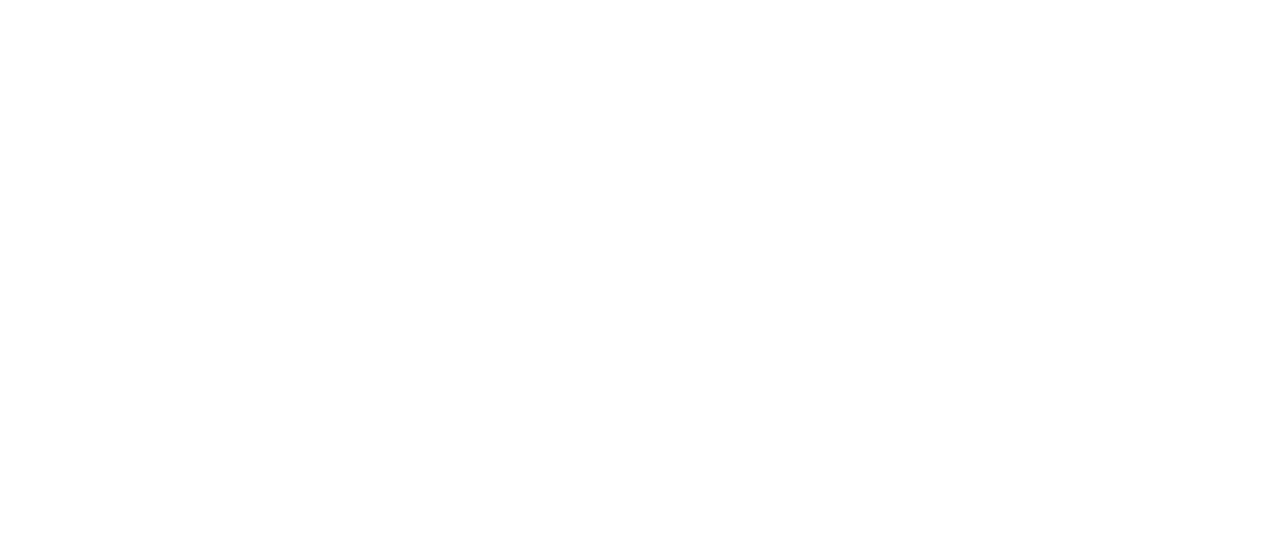 scroll, scrollTop: 0, scrollLeft: 0, axis: both 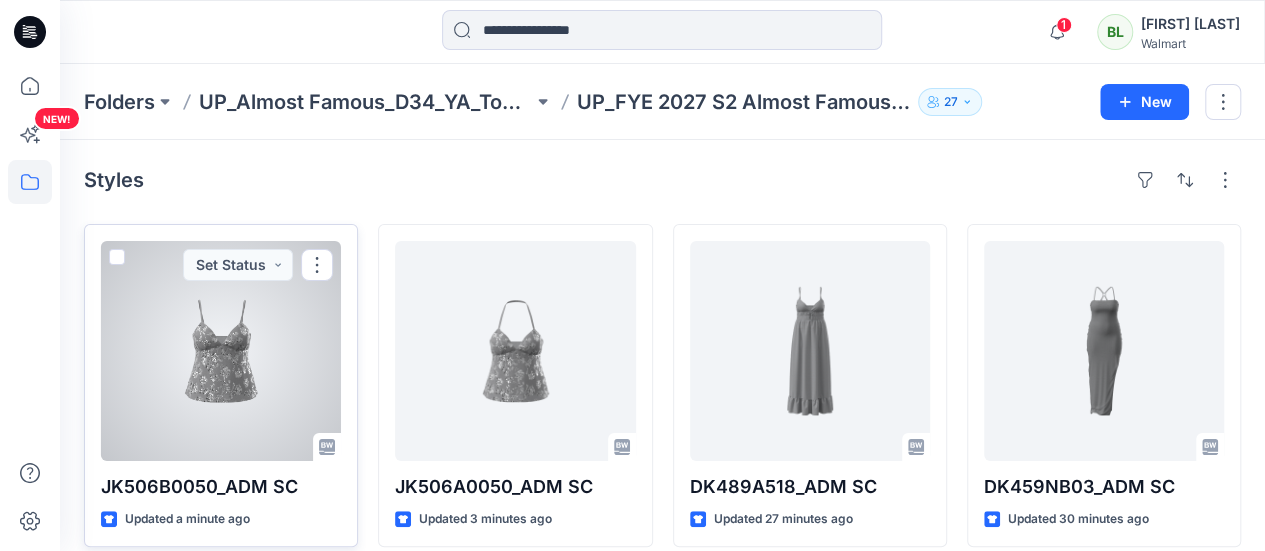 click at bounding box center (221, 351) 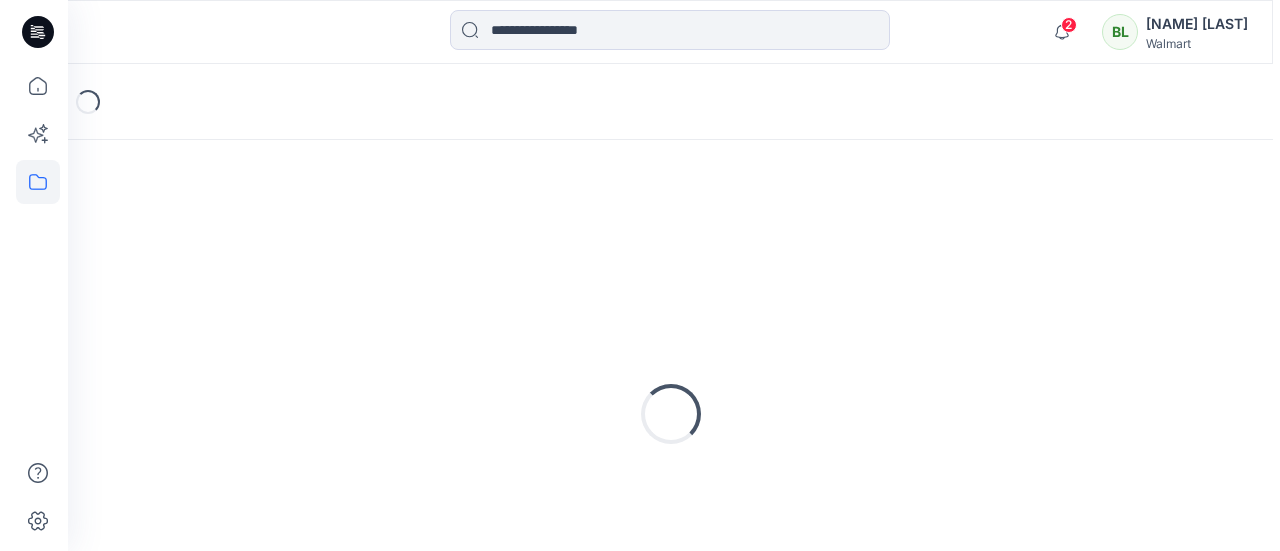 scroll, scrollTop: 0, scrollLeft: 0, axis: both 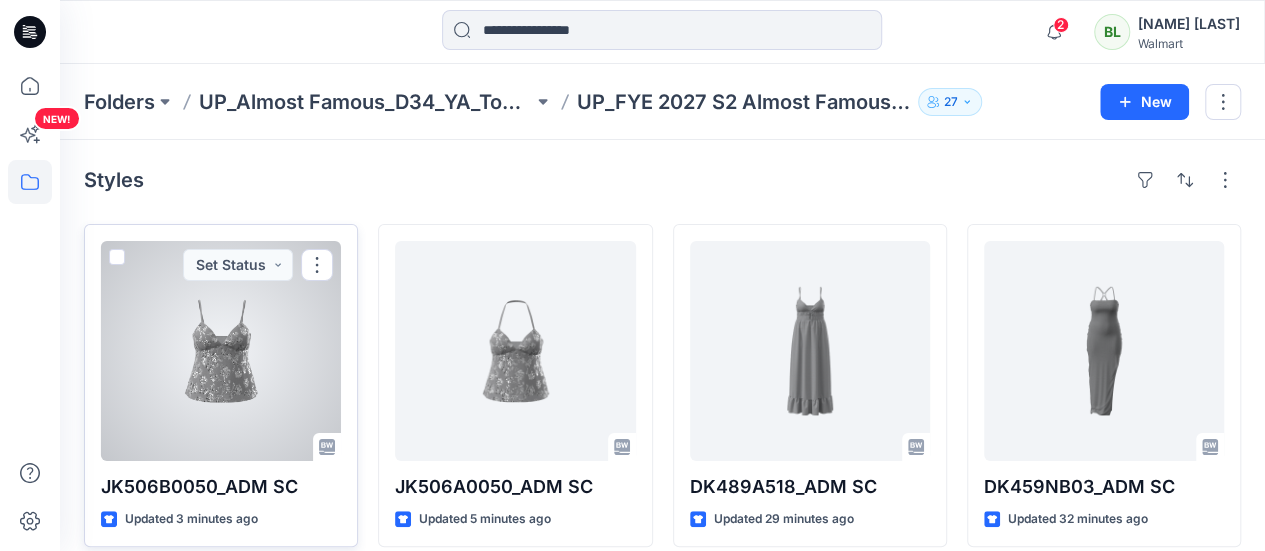 click at bounding box center [221, 351] 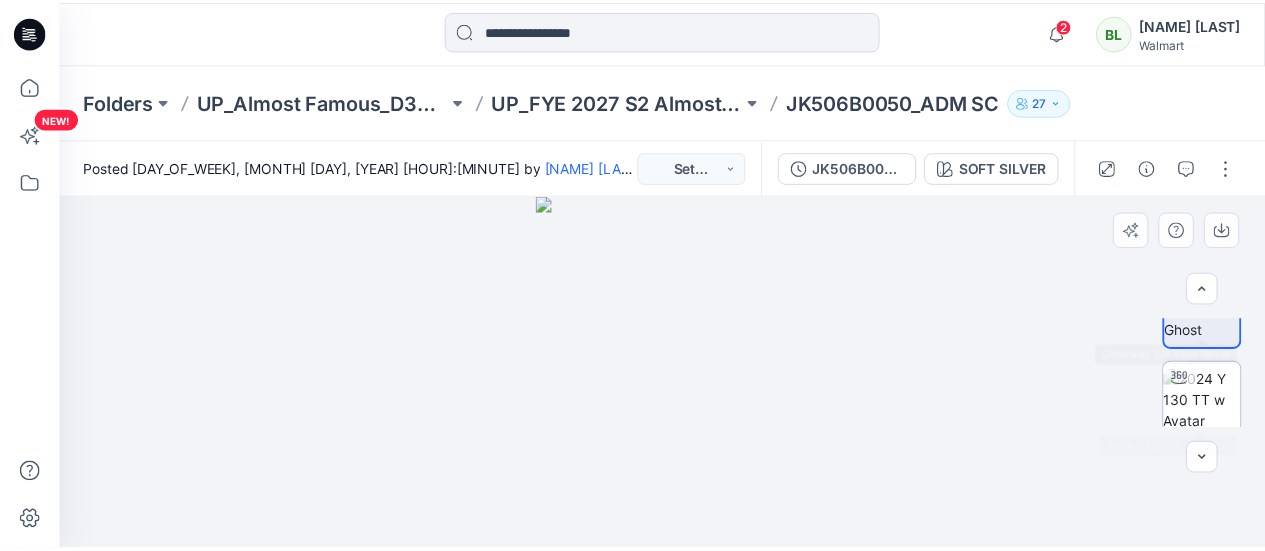 scroll, scrollTop: 61, scrollLeft: 0, axis: vertical 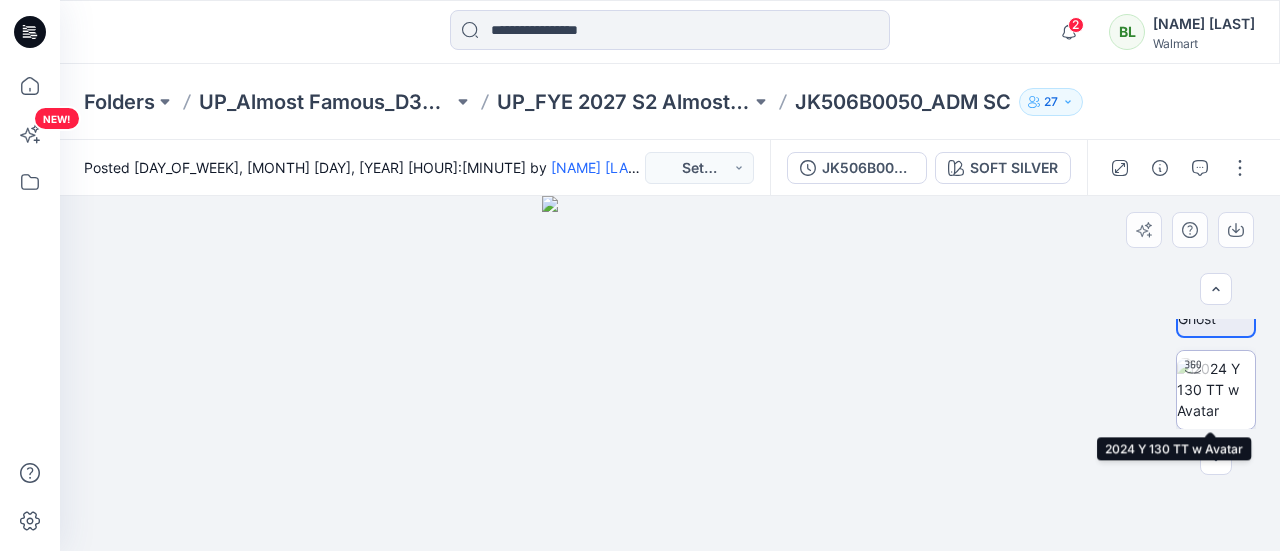 click at bounding box center [1216, 389] 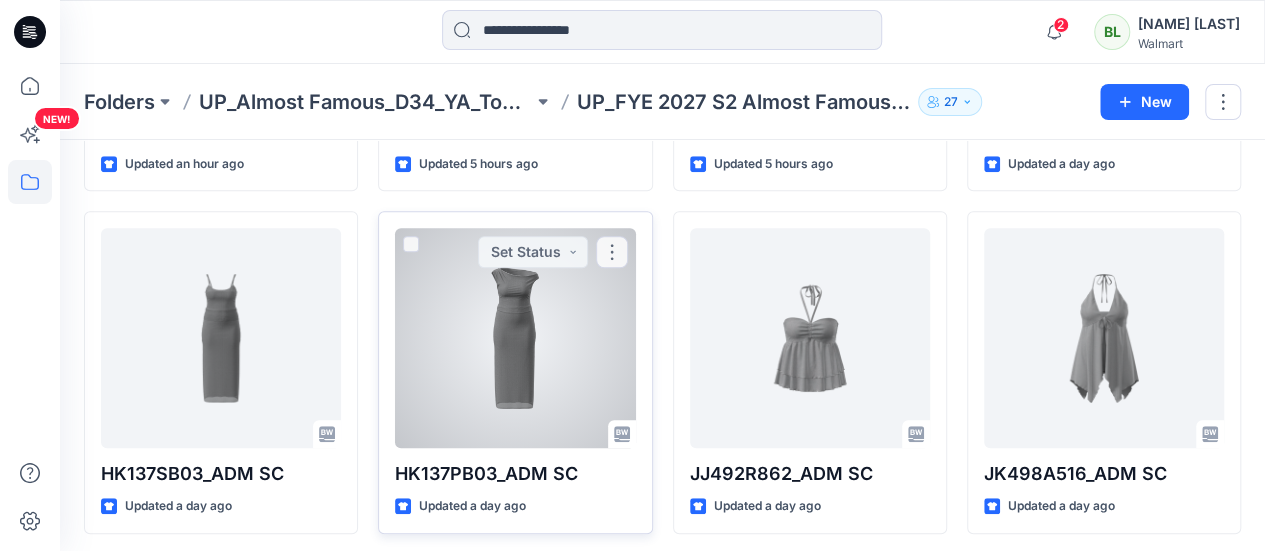 scroll, scrollTop: 700, scrollLeft: 0, axis: vertical 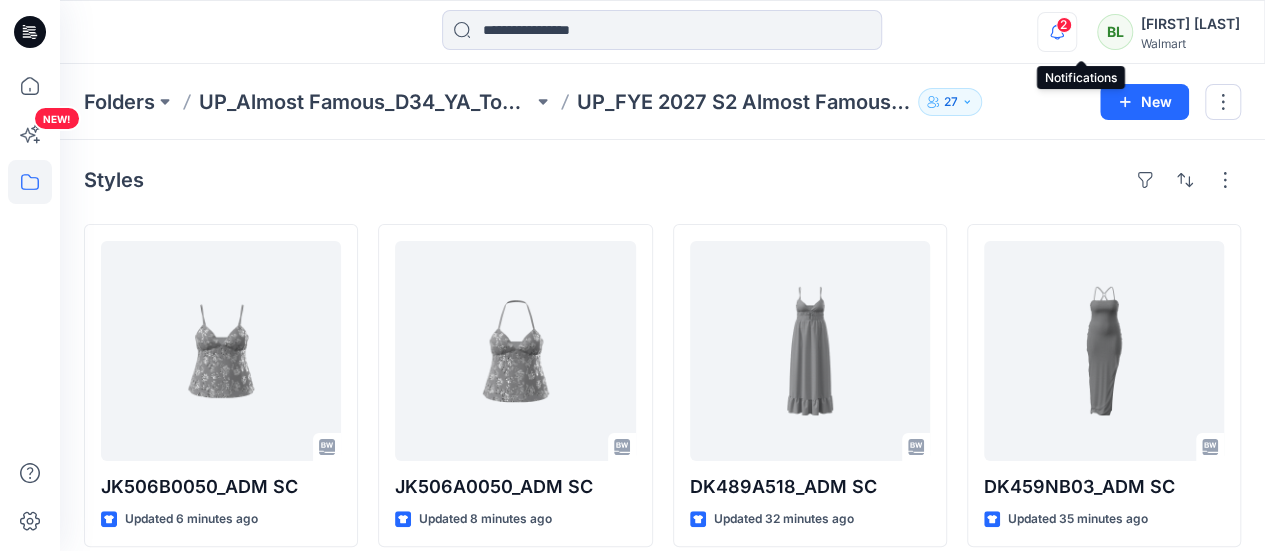 click 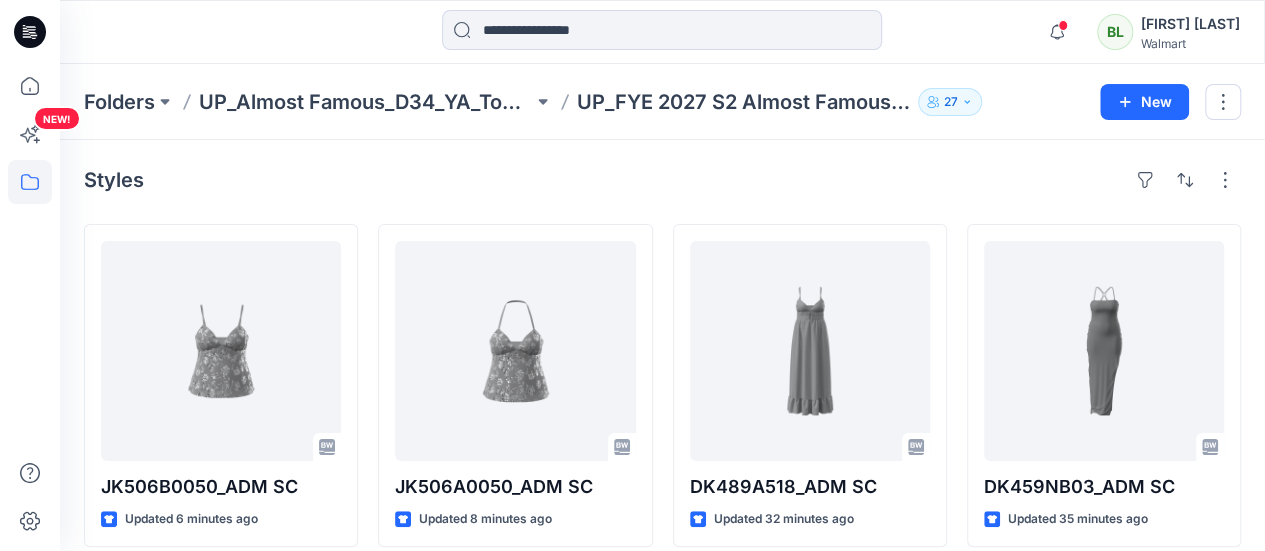 click on "Notifications Your style JK506B0050_ADM SC is ready 4 minutes ago Your style JK506A0050_ADM SC is ready 5 minutes ago Your style DK459NB03_ADM SC is ready 28 minutes ago Your style DK489A518_ADM SC is ready 30 minutes ago Your style JK501A0039_ADM SC is ready 1 hours ago Your style SA984A14K_ADM SC is ready 5 hours ago Your style SA984A14K_ADM SC is ready 5 hours ago Your style SA984A14K_ADM SC is ready 5 hours ago Your style SA947A862_ADM SC is ready 5 hours ago Mark all as read View all notifications BL [FIRST] [LAST] Walmart" at bounding box center [662, 32] 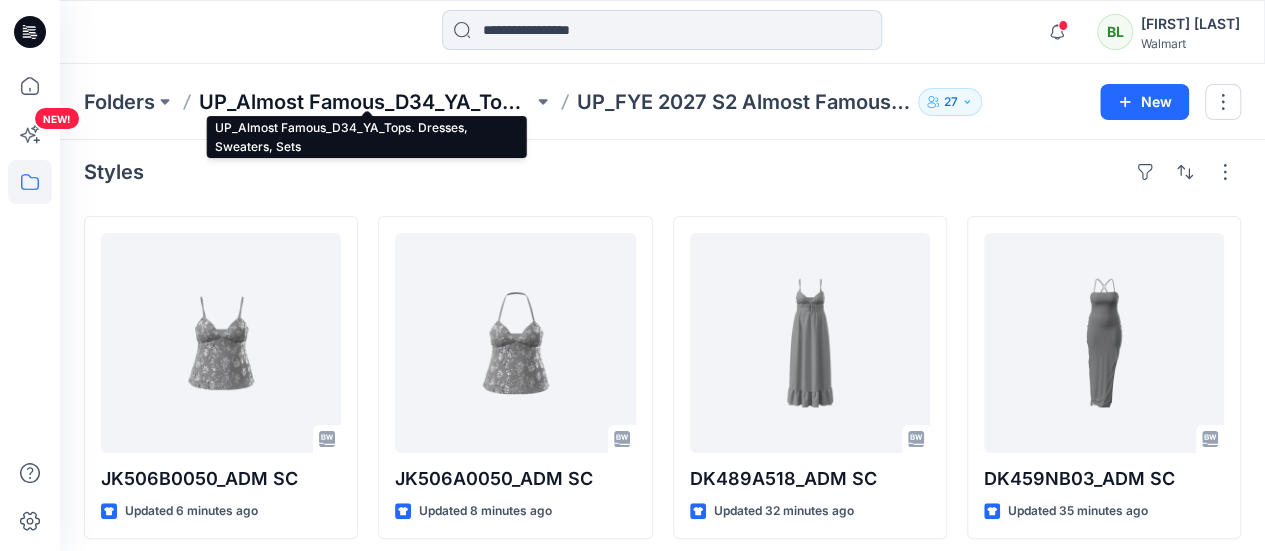 scroll, scrollTop: 0, scrollLeft: 0, axis: both 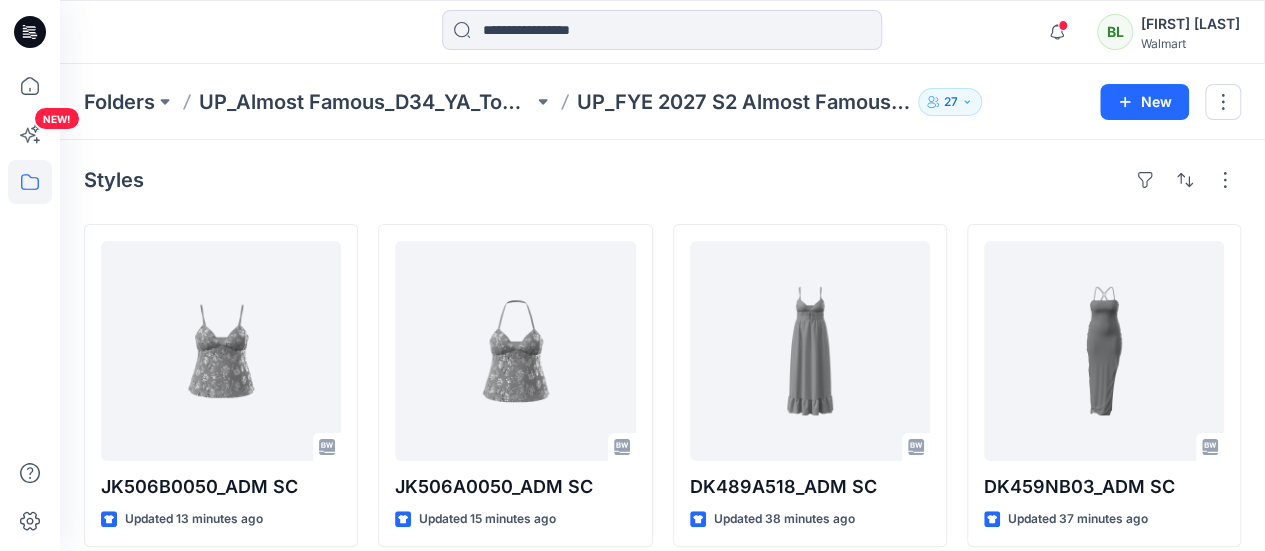 click on "Styles JK506B0050_ADM SC Updated 13 minutes ago JK501A0039_ADM SC Updated an hour ago HK137SB03_ADM SC Updated a day ago JK506A0050_ADM SC Updated 15 minutes ago SA984A14K_ADM SC Updated 5 hours ago HK137PB03_ADM SC Updated a day ago DK489A518_ADM SC Updated 38 minutes ago SA947A862_ADM SC Updated 5 hours ago JJ492R862_ADM SC Updated a day ago DK459NB03_ADM SC Updated 37 minutes ago HK137TB03_ADM SC Updated a day ago JK498A516_ADM SC Updated a day ago Loading..." at bounding box center [662, 734] 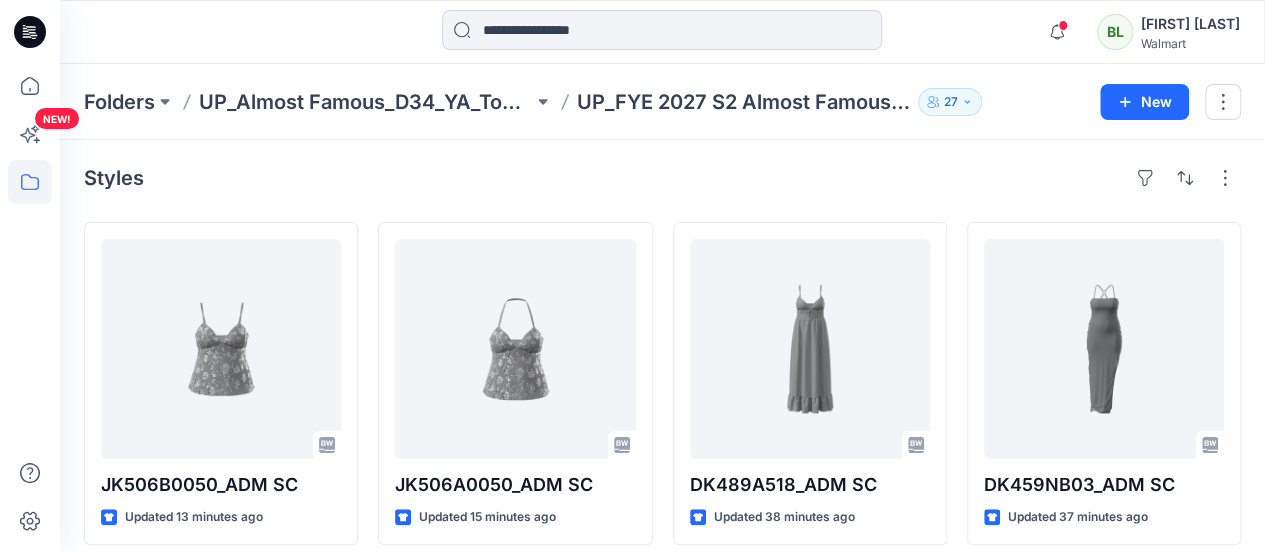 scroll, scrollTop: 0, scrollLeft: 0, axis: both 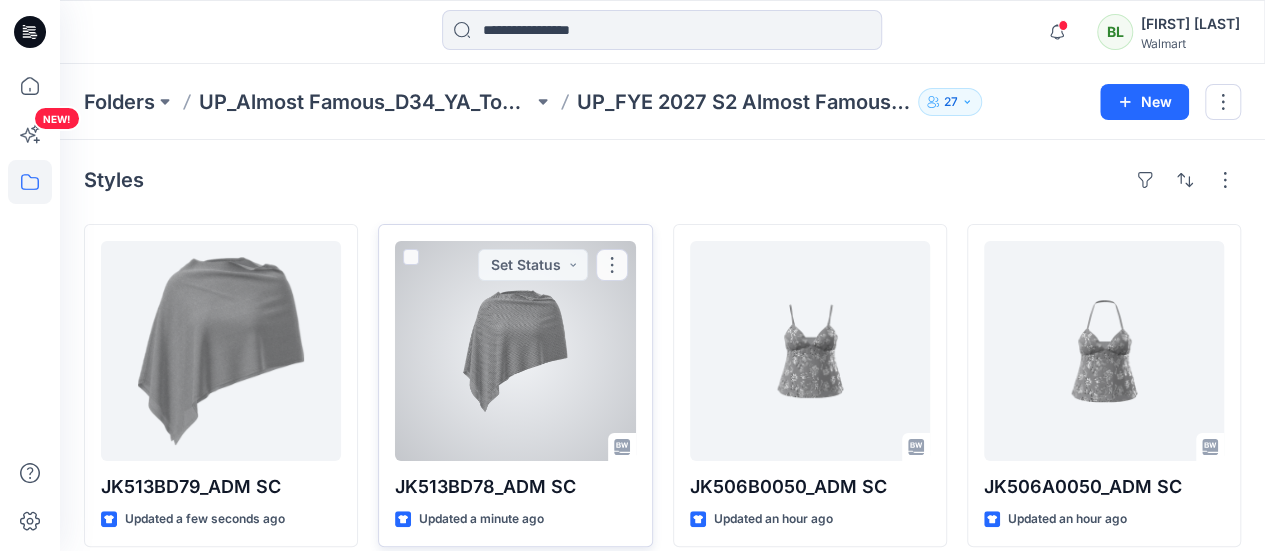 click at bounding box center (515, 351) 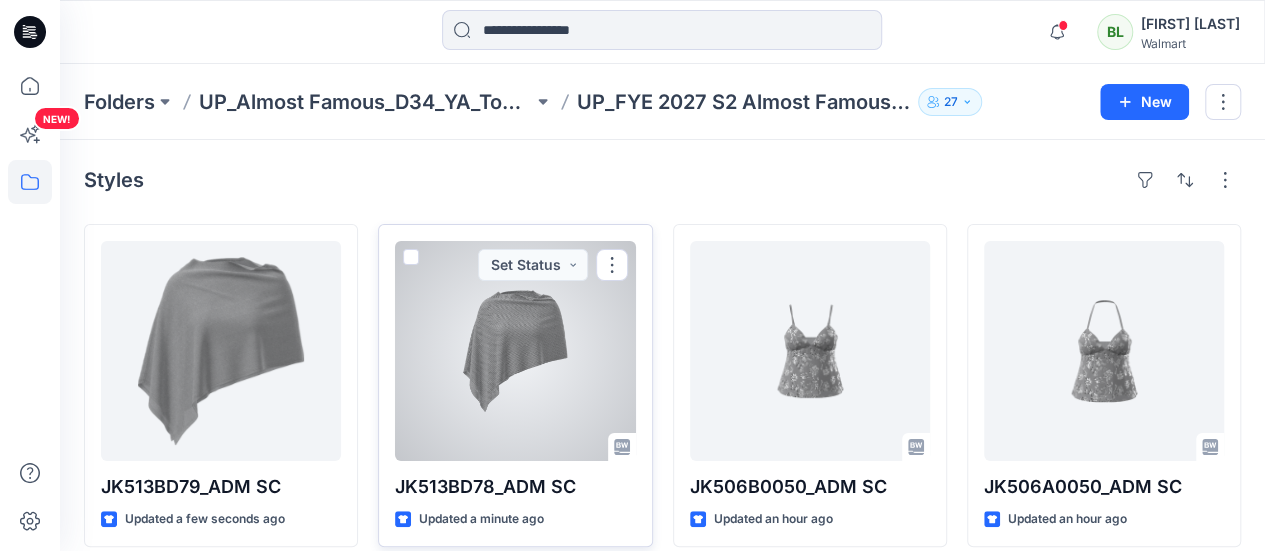 click at bounding box center (515, 351) 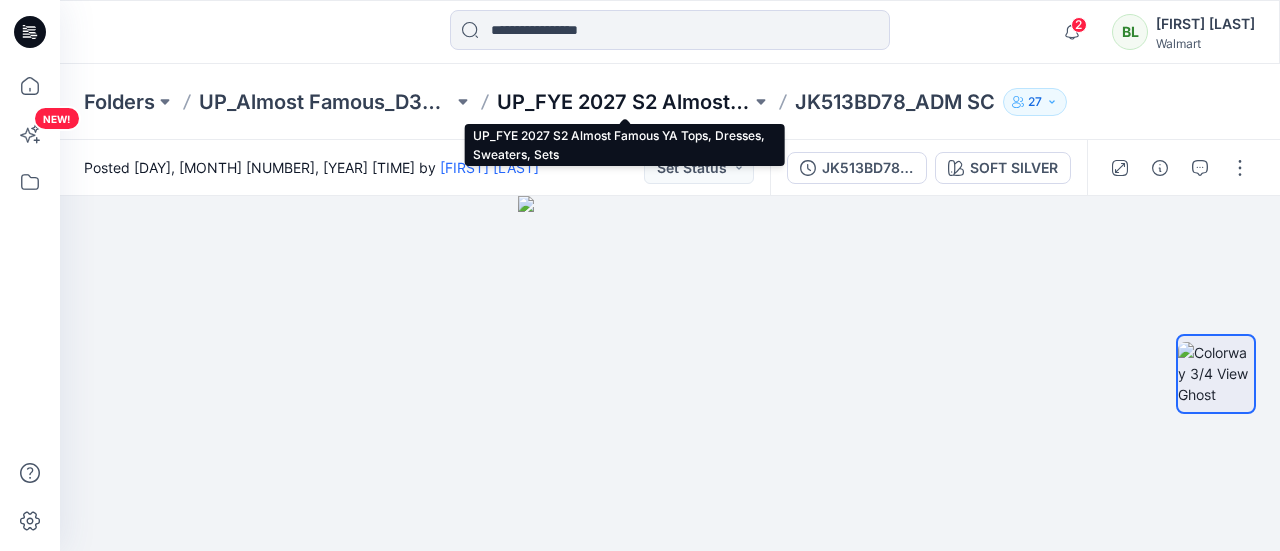 click on "UP_FYE 2027 S2 Almost Famous YA Tops, Dresses, Sweaters, Sets" at bounding box center [624, 102] 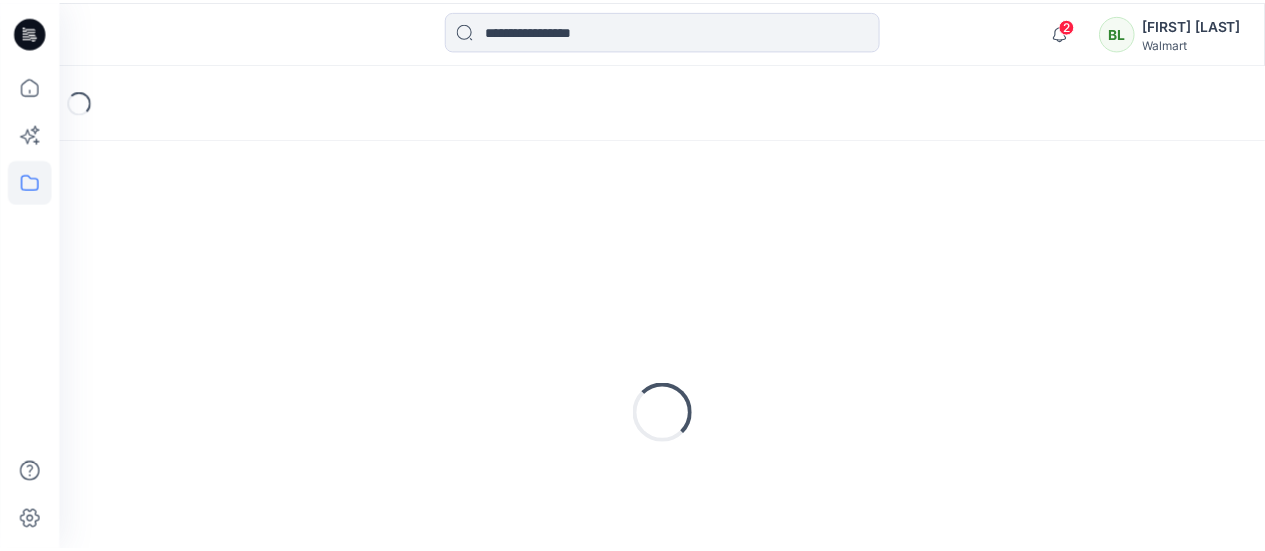 scroll, scrollTop: 0, scrollLeft: 0, axis: both 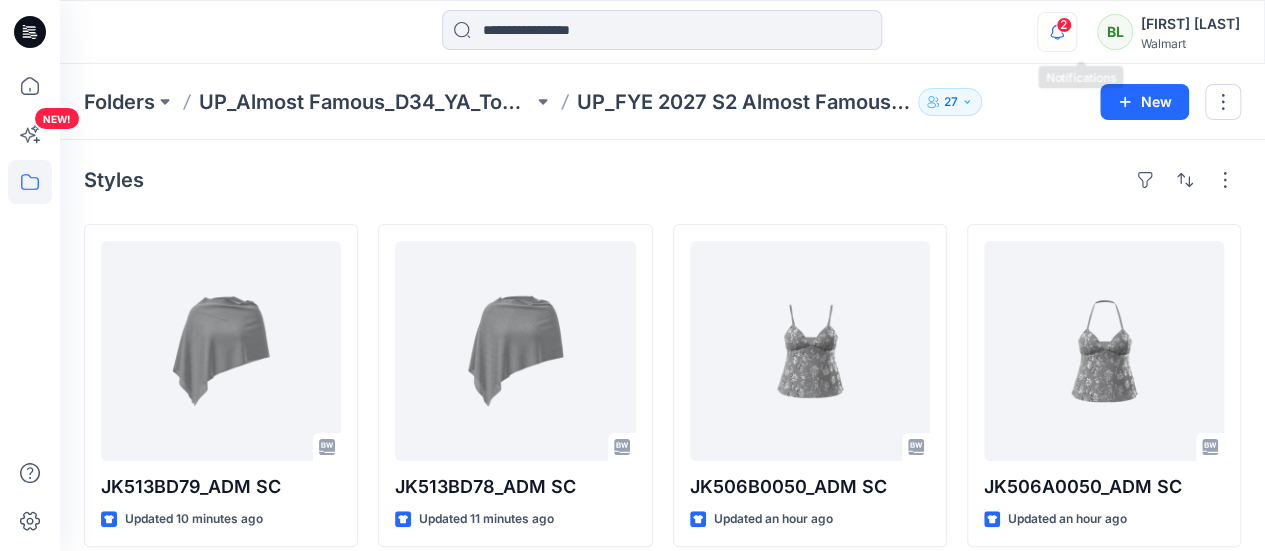 click 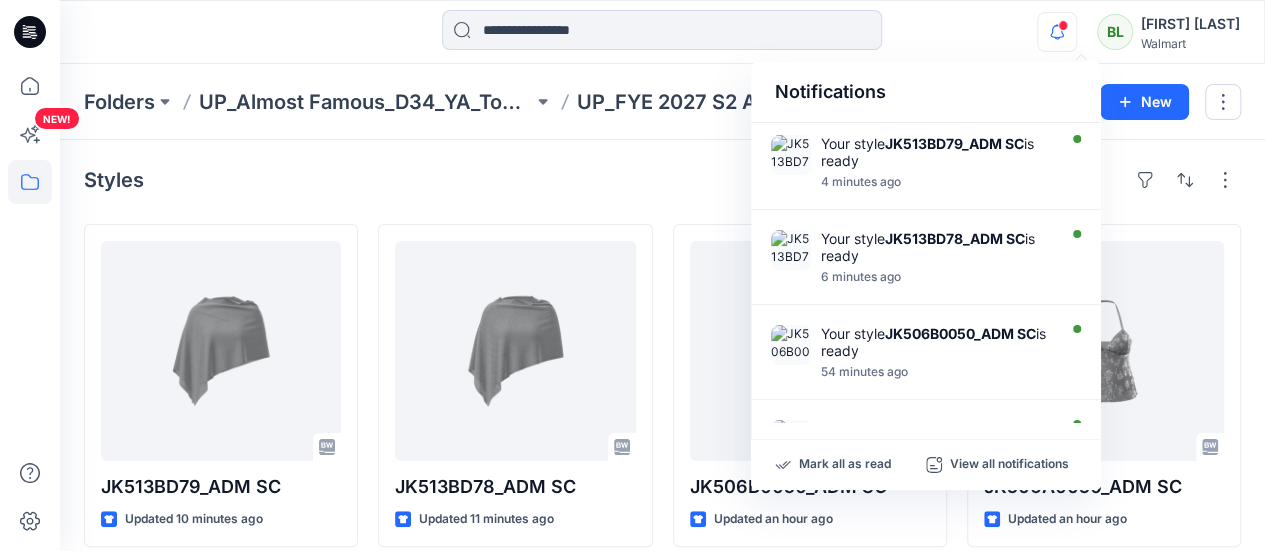 click on "Notifications" at bounding box center [926, 92] 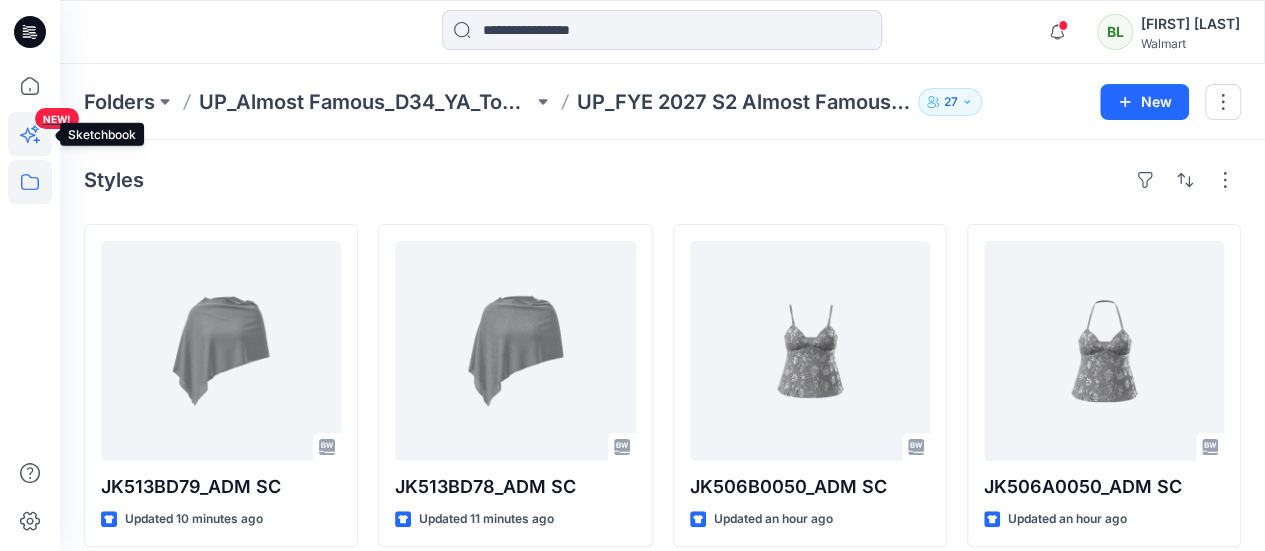 click 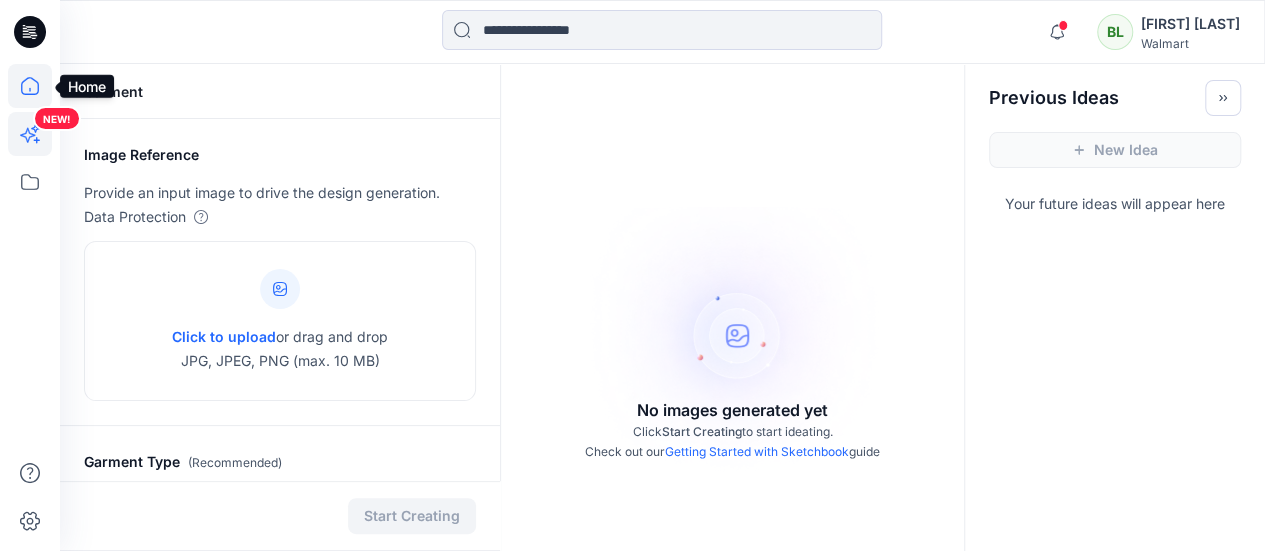 click 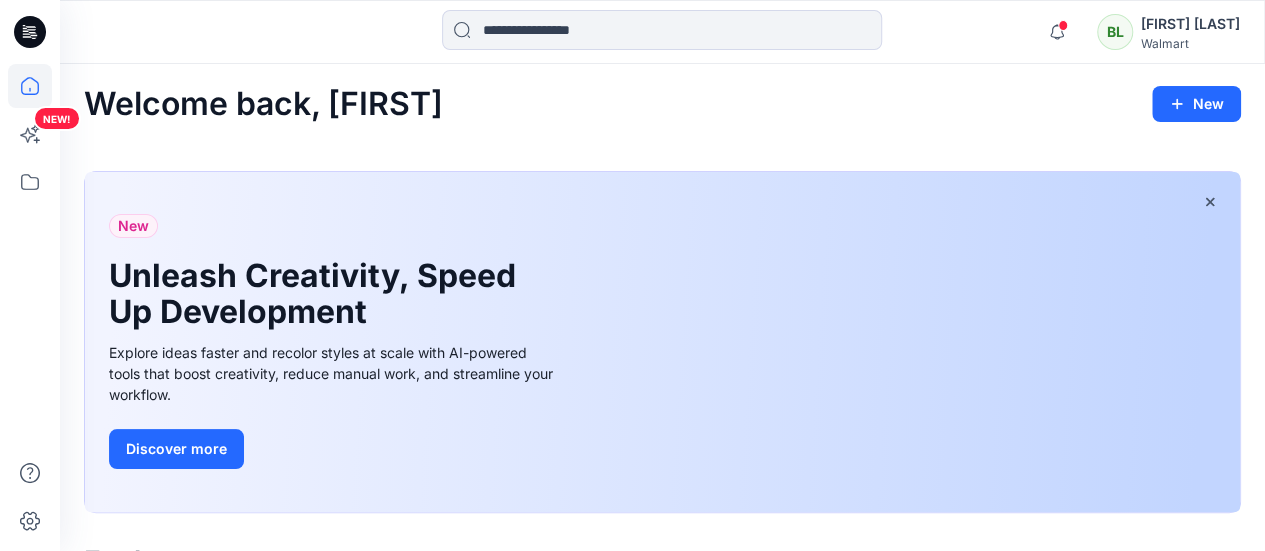 scroll, scrollTop: 0, scrollLeft: 0, axis: both 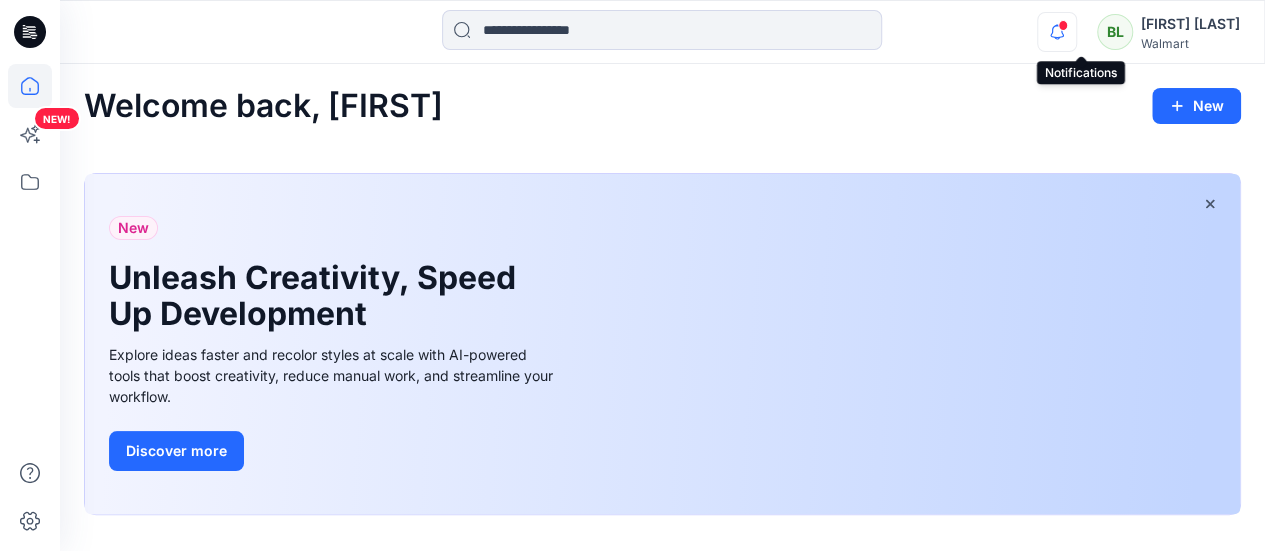 click 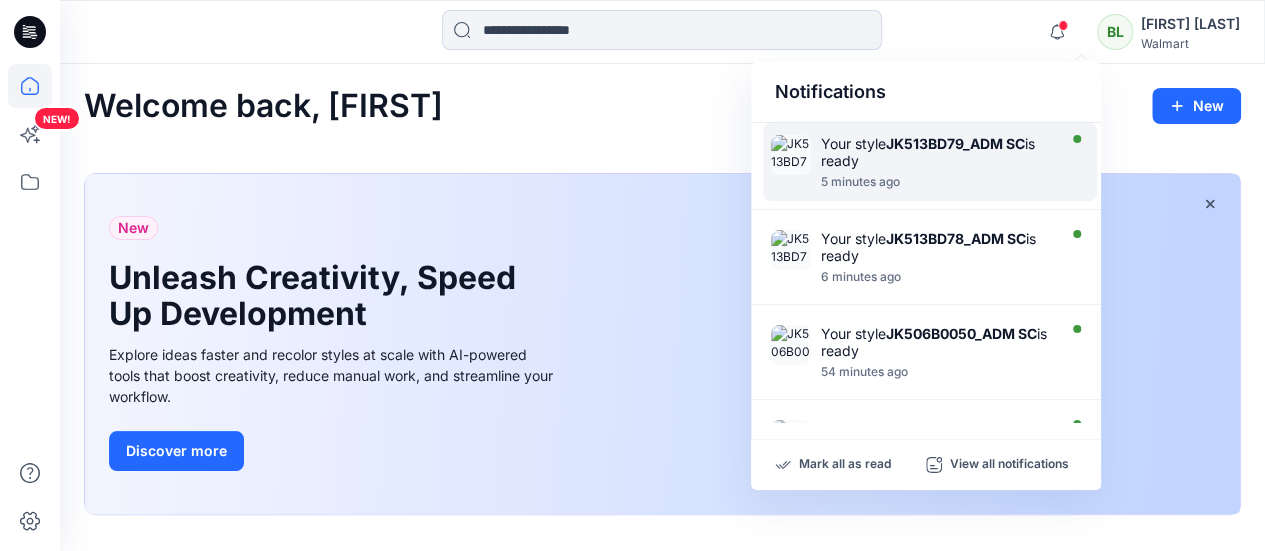 click on "5 minutes ago" at bounding box center [936, 182] 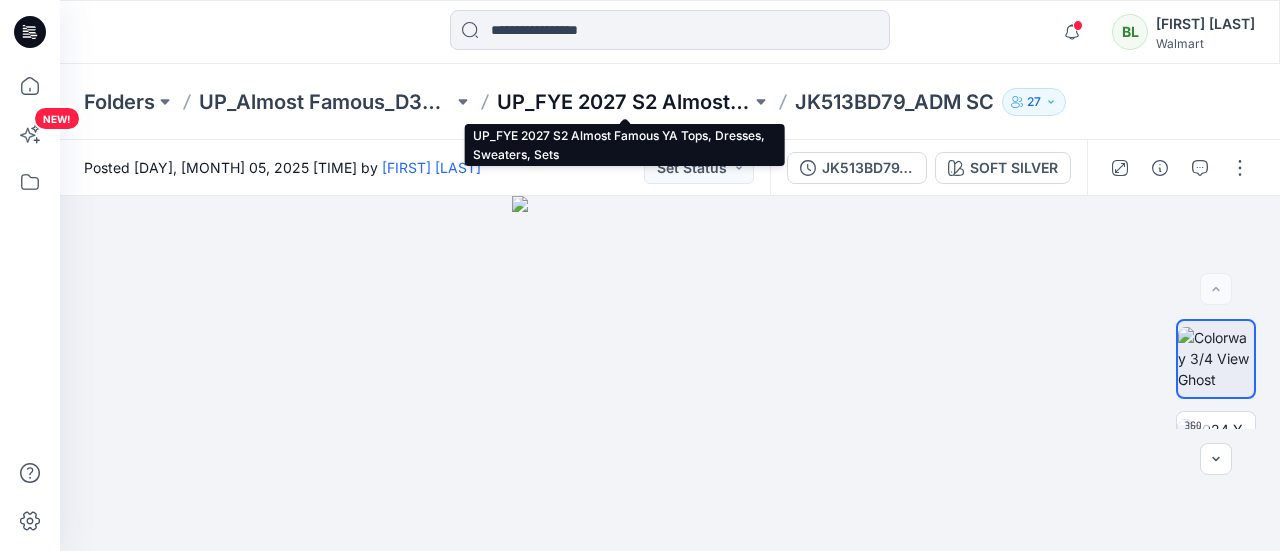 click on "UP_FYE 2027 S2 Almost Famous YA Tops, Dresses, Sweaters, Sets" at bounding box center [624, 102] 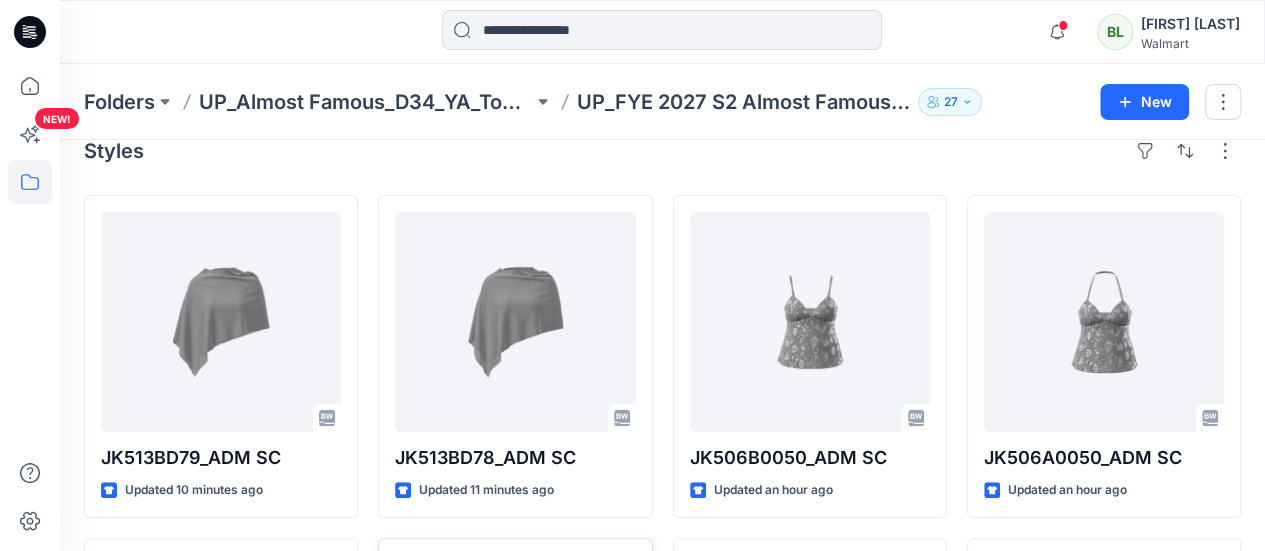 scroll, scrollTop: 0, scrollLeft: 0, axis: both 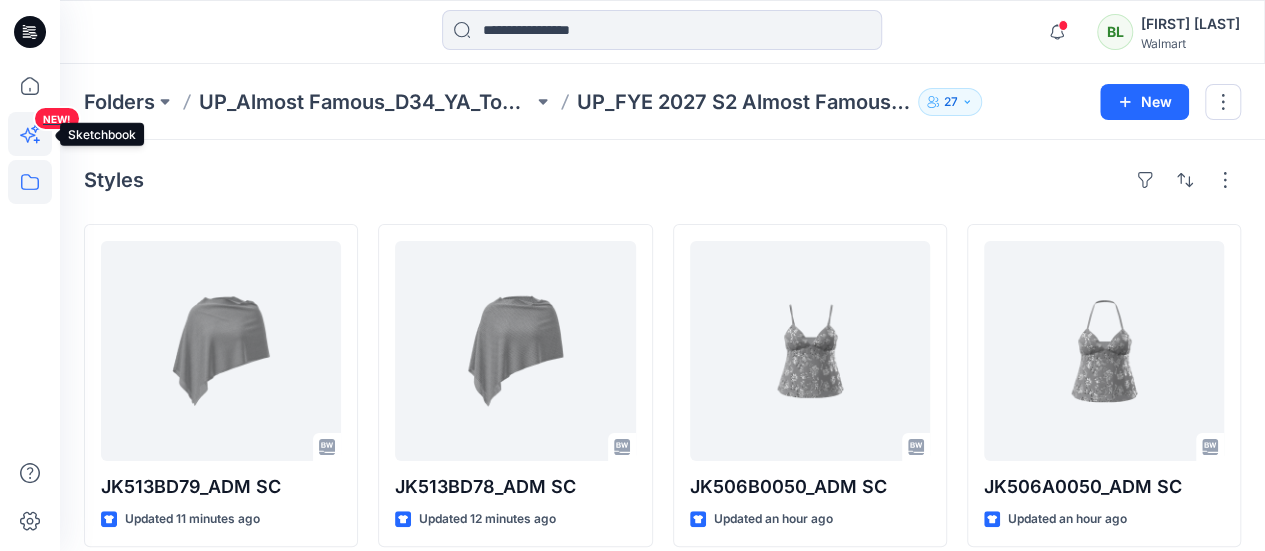 click 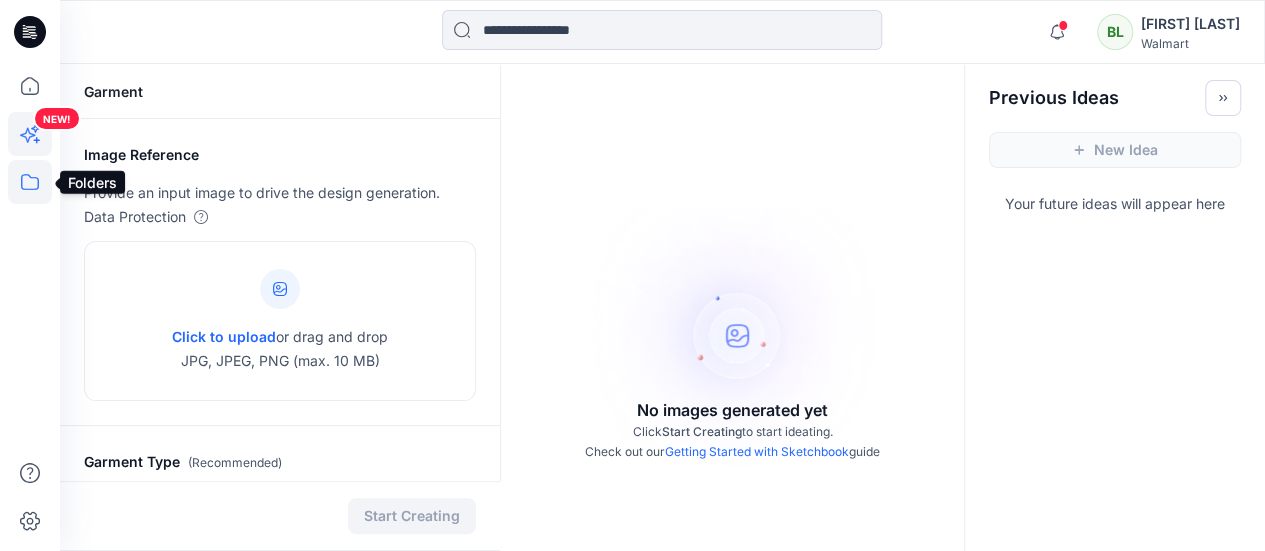 click 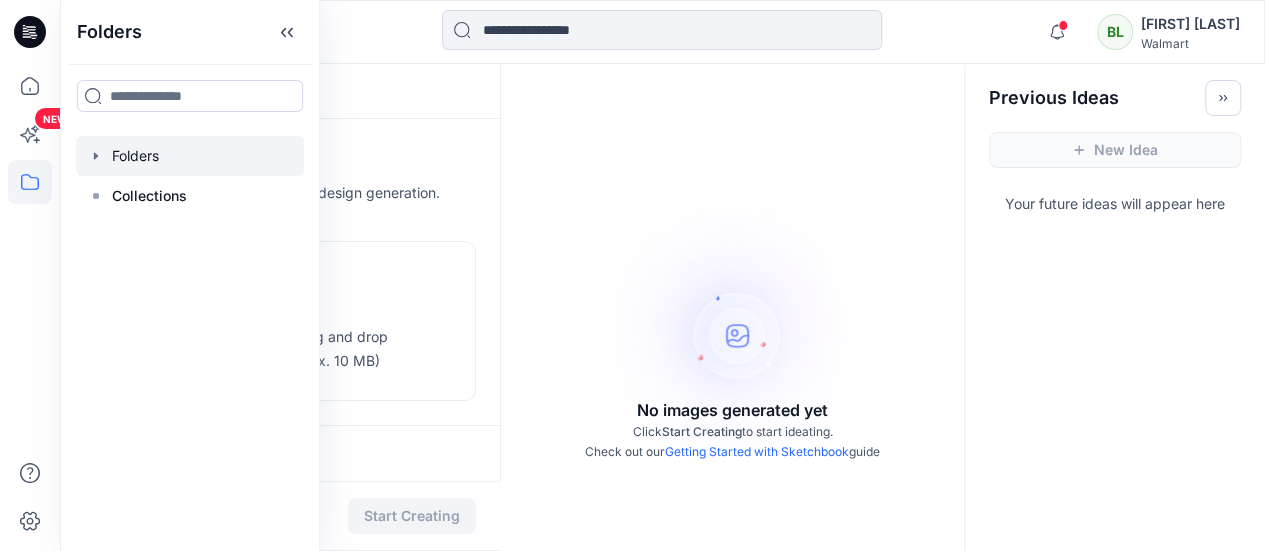 click at bounding box center (190, 156) 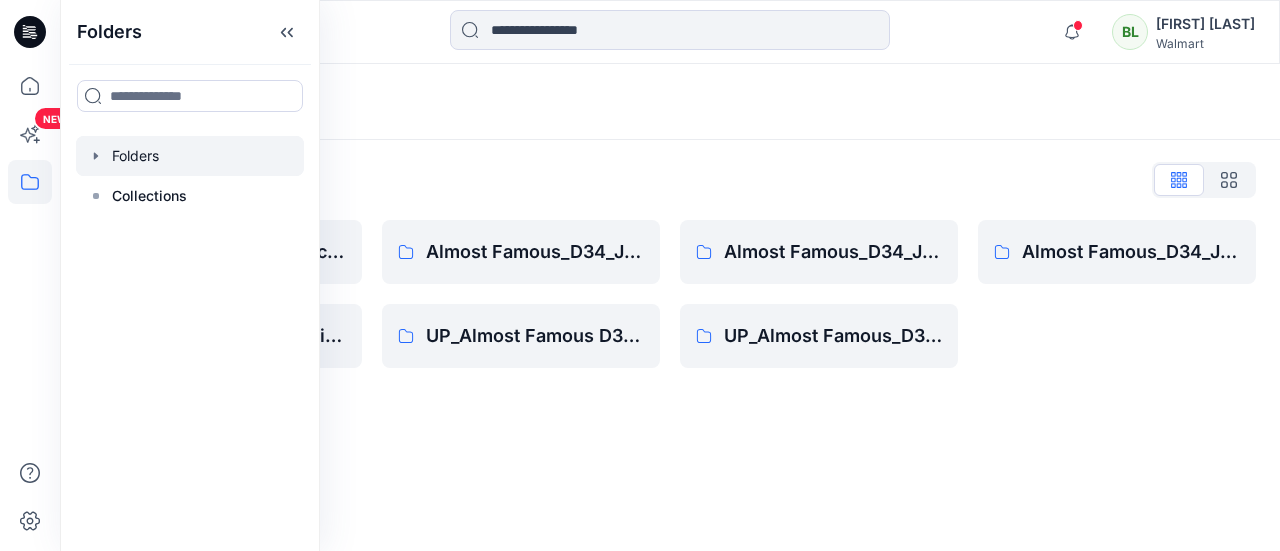 click on "Folders List __chat-5e136321f4a15c049d30e34d-624c42afd13f4d93b97d03b6 Almost Famous- practice Folder Almost Famous_D34_Junior_Bottoms UP_Almost Famous D34 YA Bottoms Almost Famous_D34_Junior_Dresses, Sets & Rompers UP_Almost Famous_D34_YA_Tops. Dresses, Sweaters, Sets Almost Famous_D34_Junior_Tops" at bounding box center [670, 266] 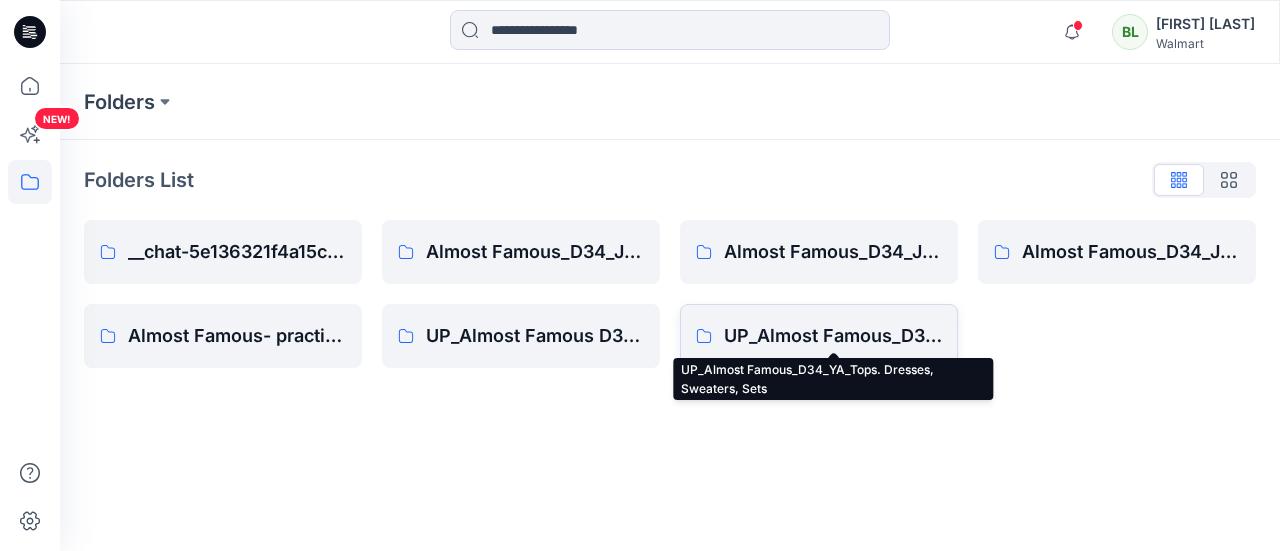click on "UP_Almost Famous_D34_YA_Tops. Dresses, Sweaters, Sets" at bounding box center [833, 336] 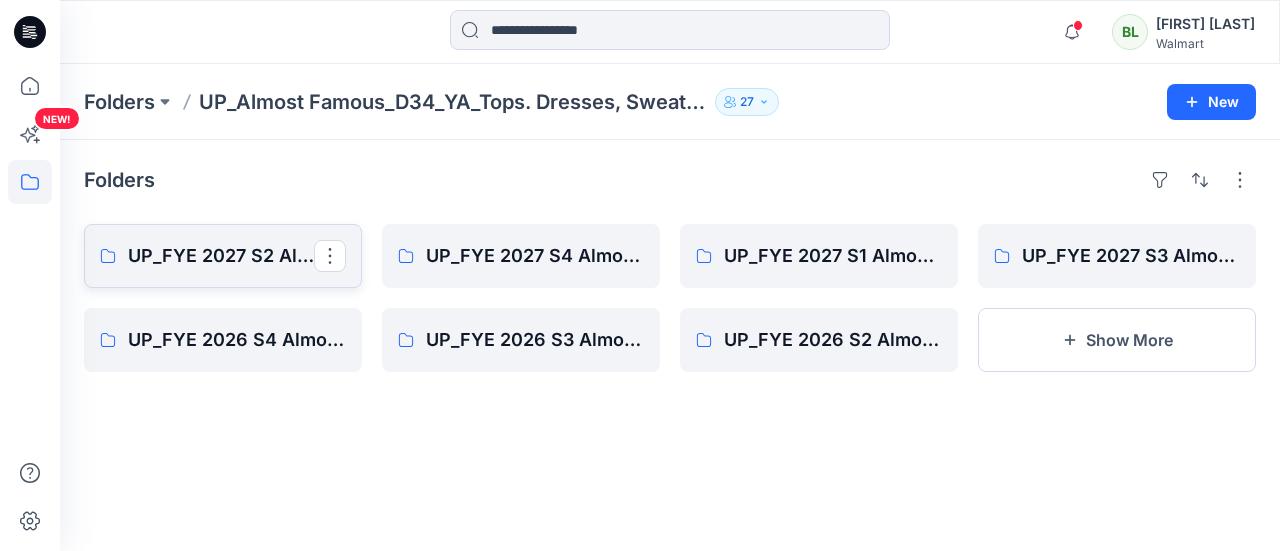 click on "UP_FYE 2027 S2 Almost Famous YA Tops, Dresses, Sweaters, Sets" at bounding box center [221, 256] 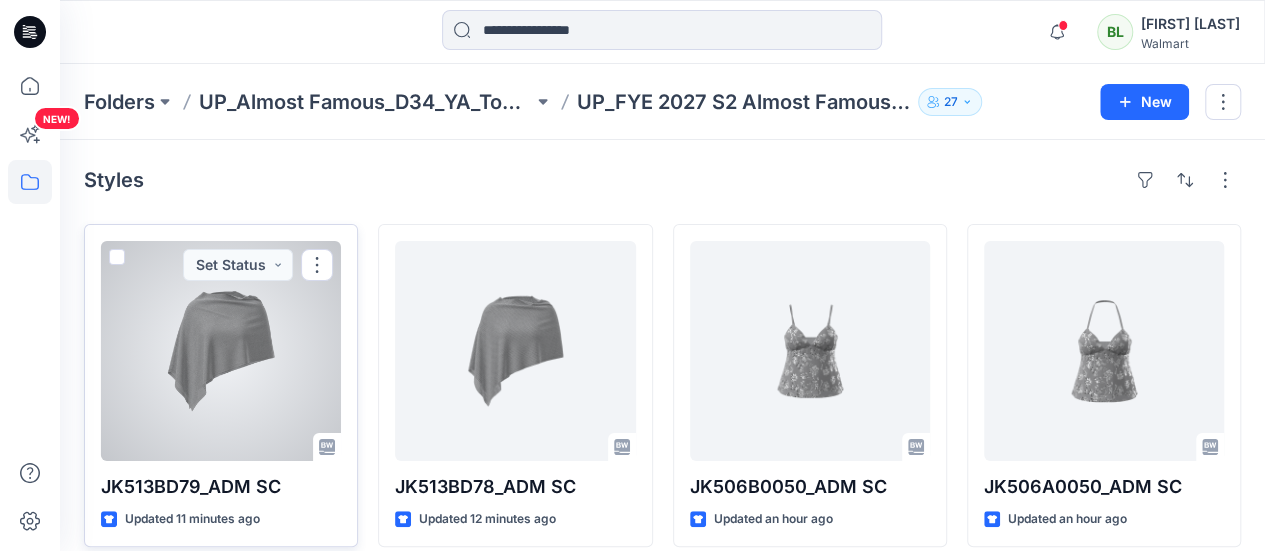 click at bounding box center [221, 351] 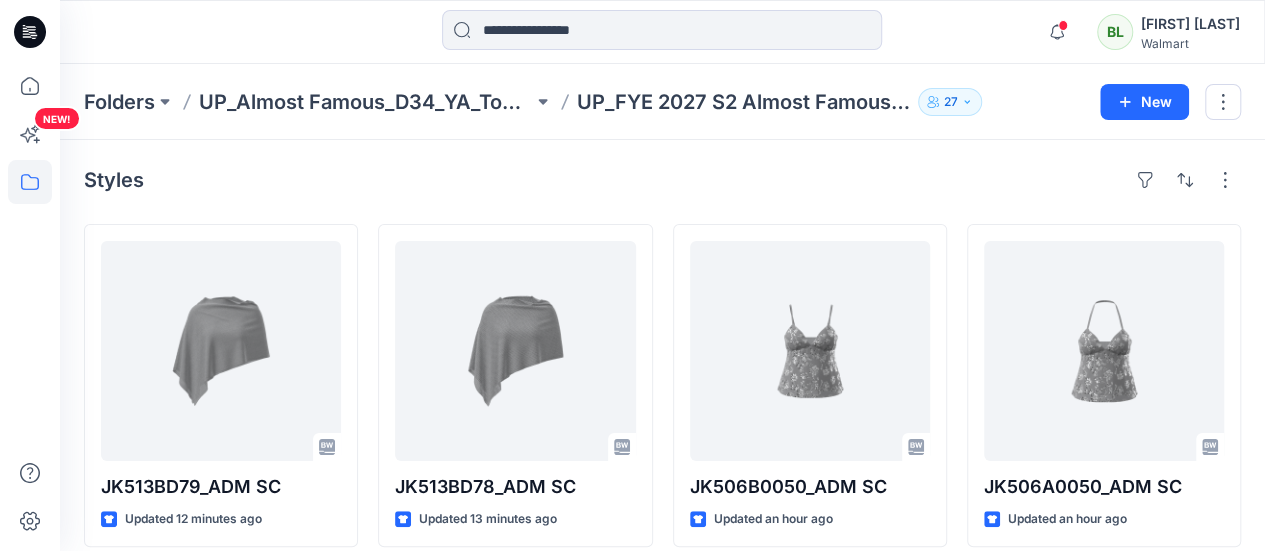 click on "Styles" at bounding box center [662, 180] 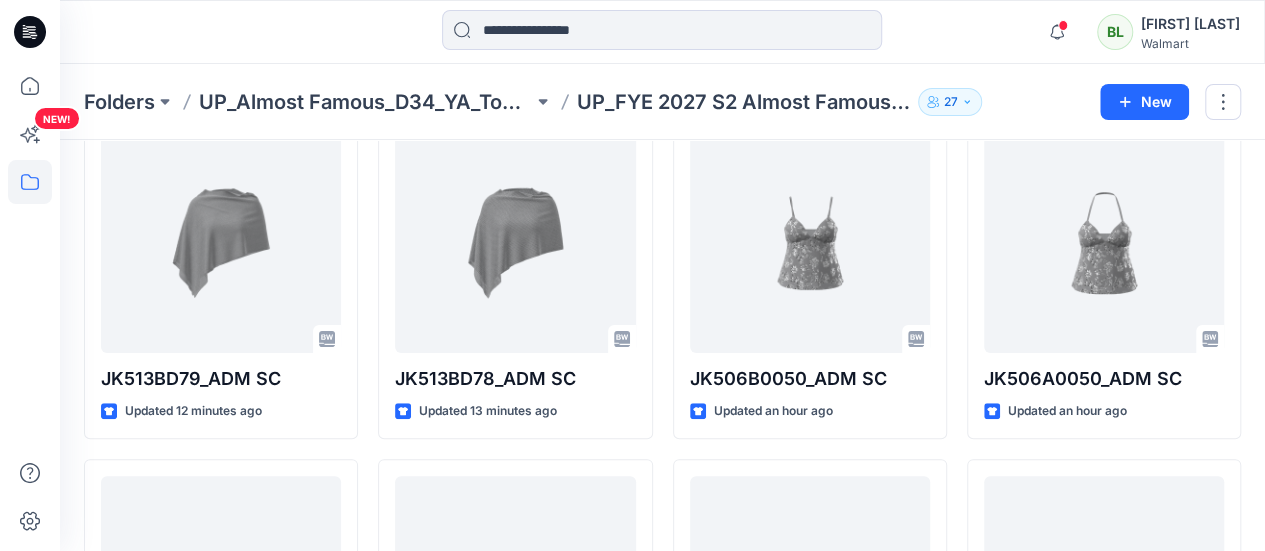 scroll, scrollTop: 100, scrollLeft: 0, axis: vertical 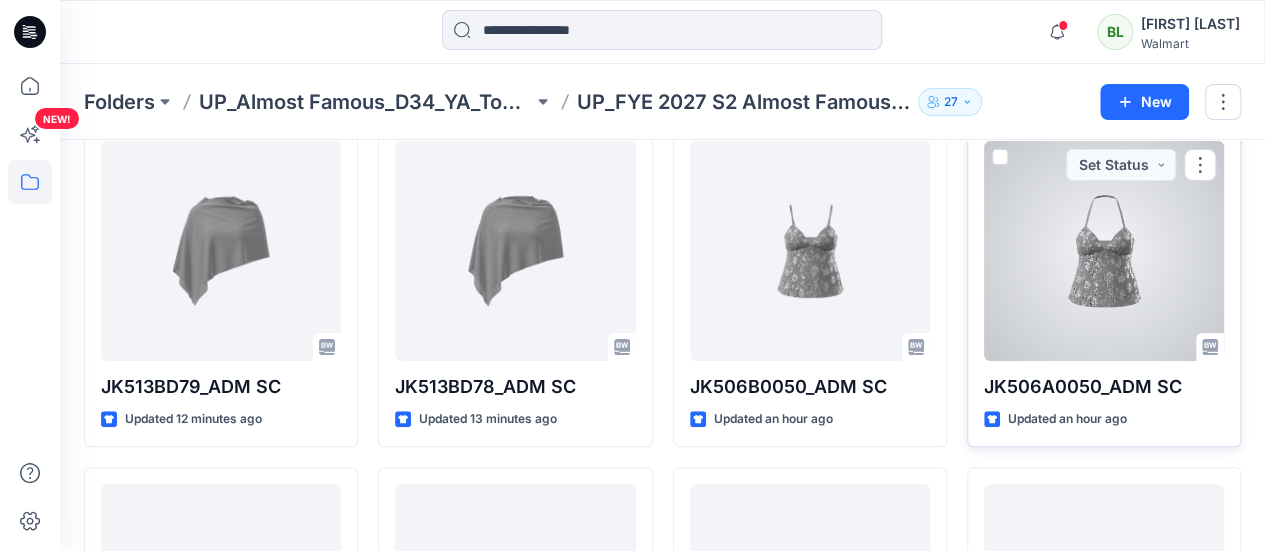 click at bounding box center (1104, 251) 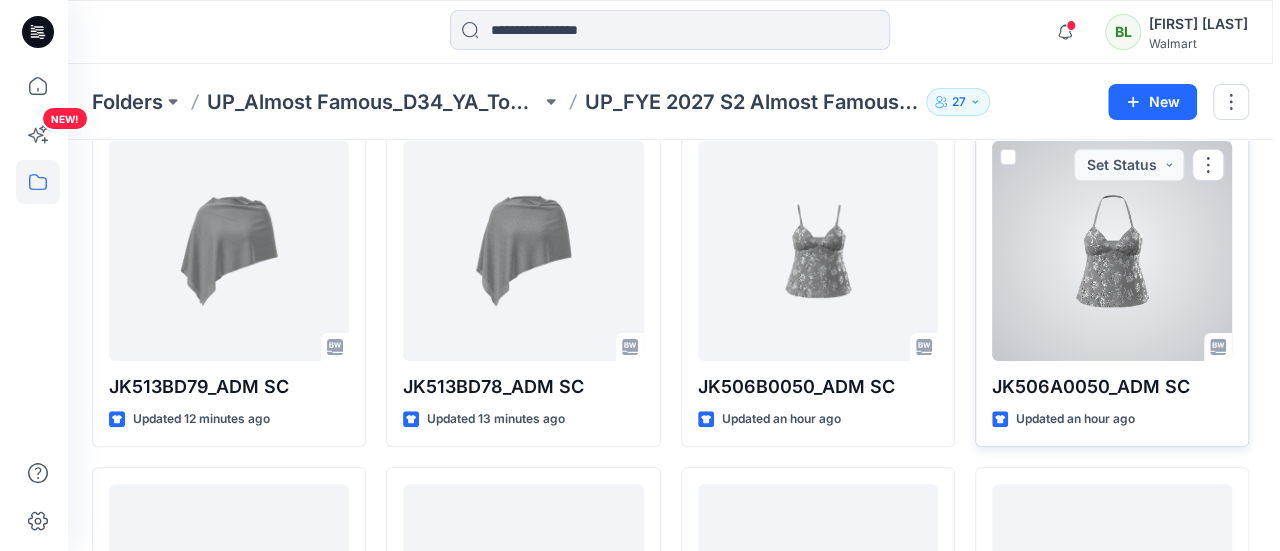 scroll, scrollTop: 0, scrollLeft: 0, axis: both 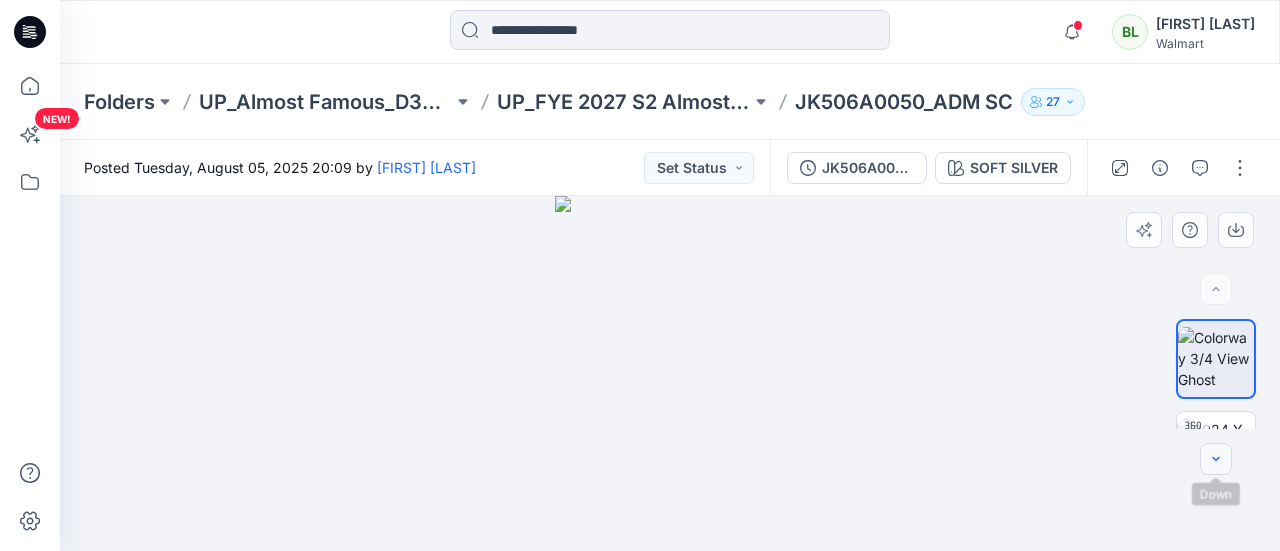 click 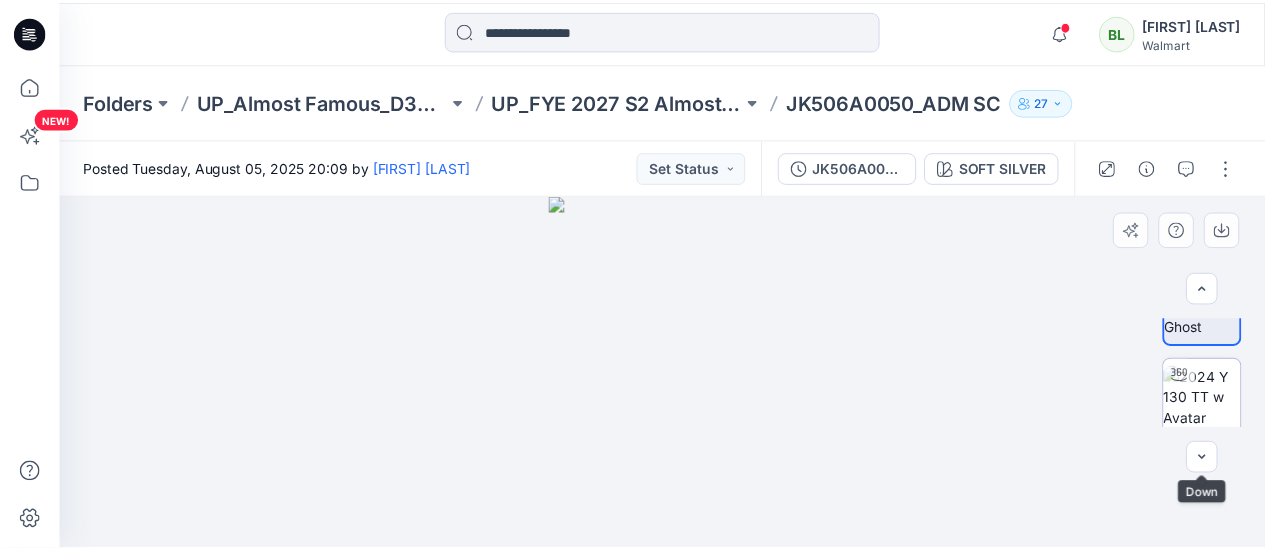 scroll, scrollTop: 61, scrollLeft: 0, axis: vertical 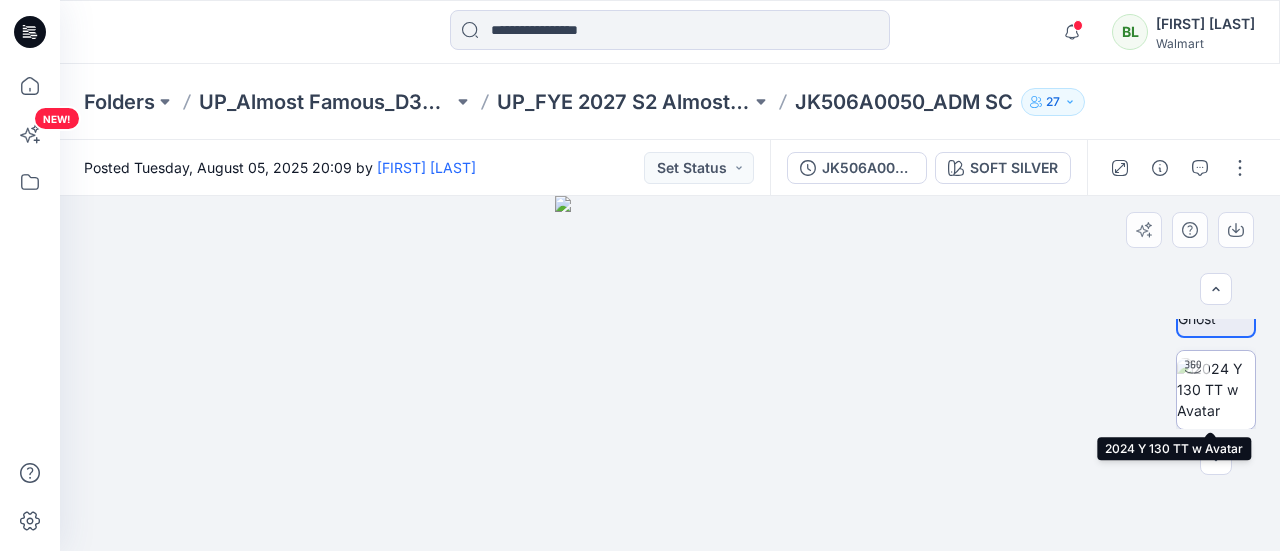 click at bounding box center [1216, 389] 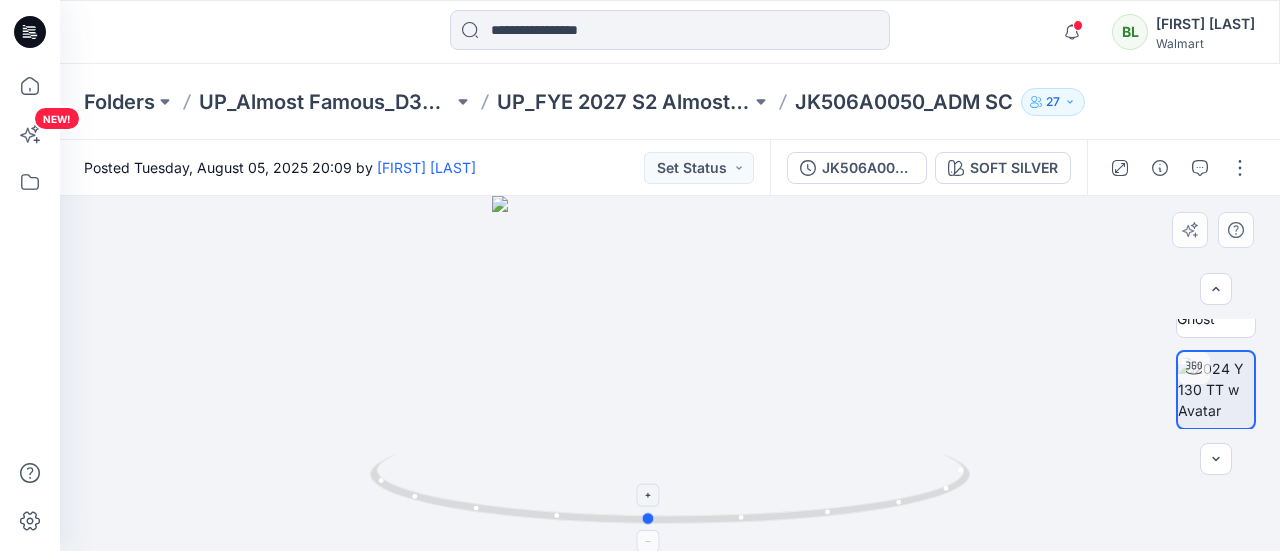drag, startPoint x: 865, startPoint y: 465, endPoint x: 843, endPoint y: 461, distance: 22.36068 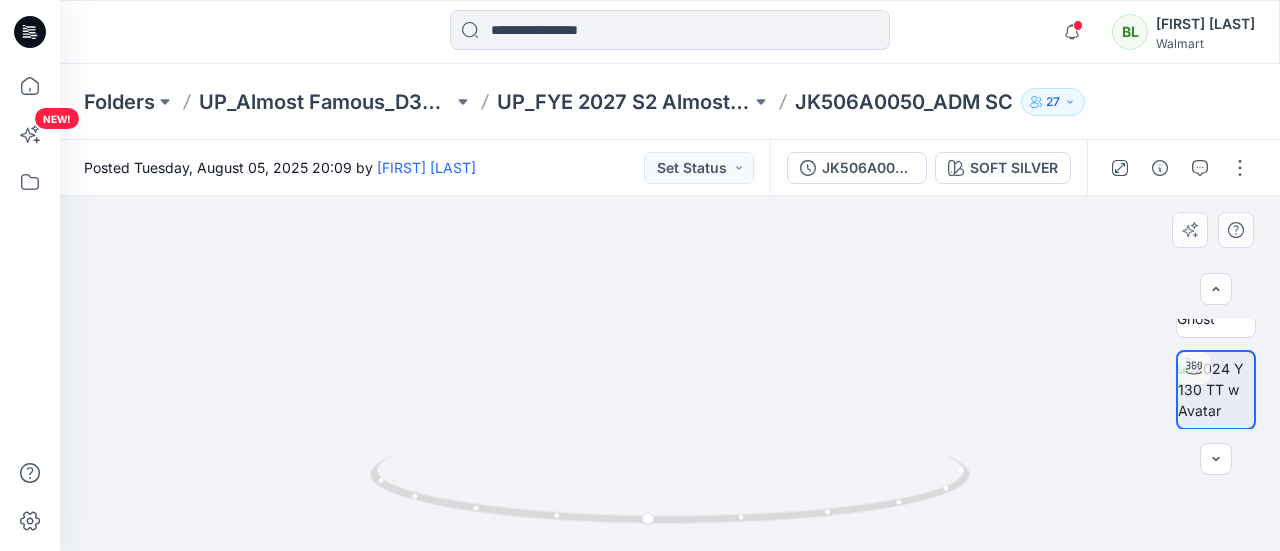 drag, startPoint x: 768, startPoint y: 420, endPoint x: 497, endPoint y: 414, distance: 271.0664 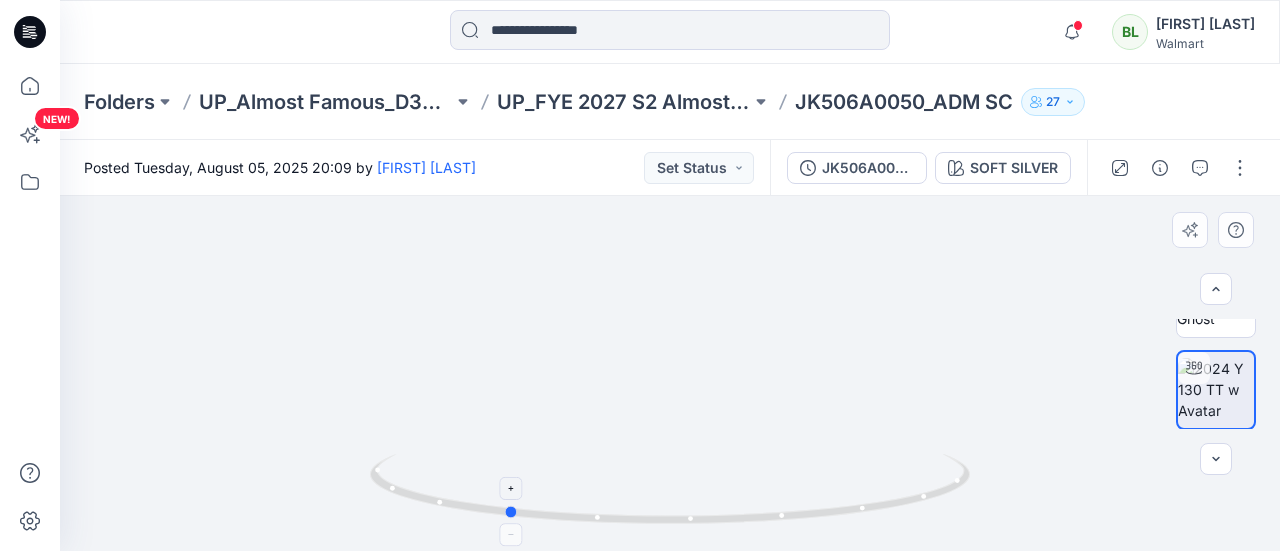drag, startPoint x: 818, startPoint y: 491, endPoint x: 658, endPoint y: 483, distance: 160.19987 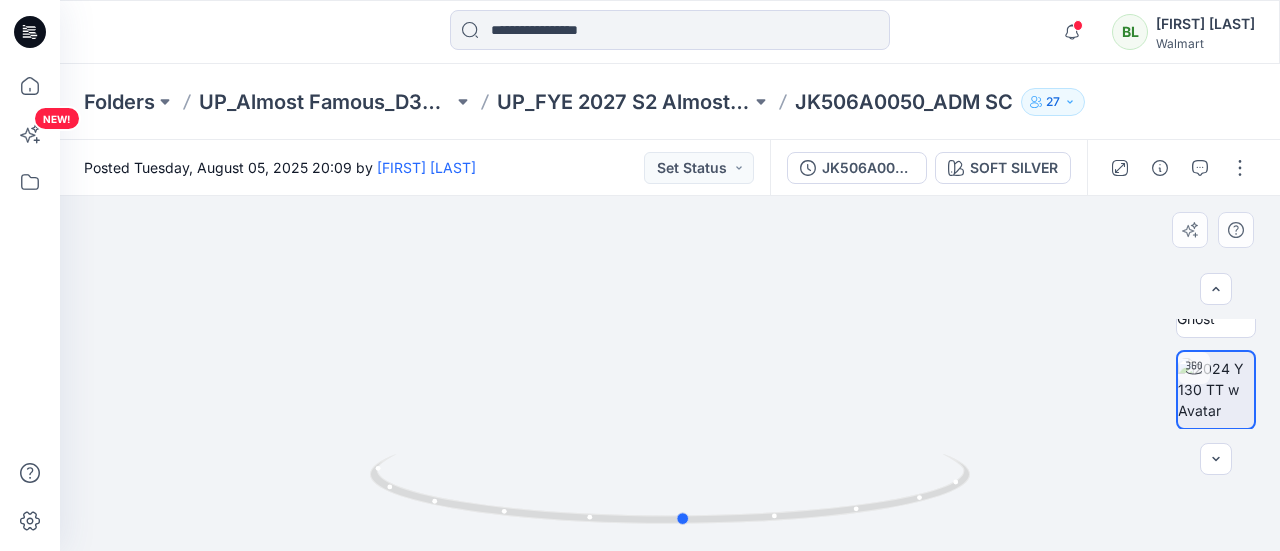 drag, startPoint x: 810, startPoint y: 527, endPoint x: 1006, endPoint y: 512, distance: 196.57314 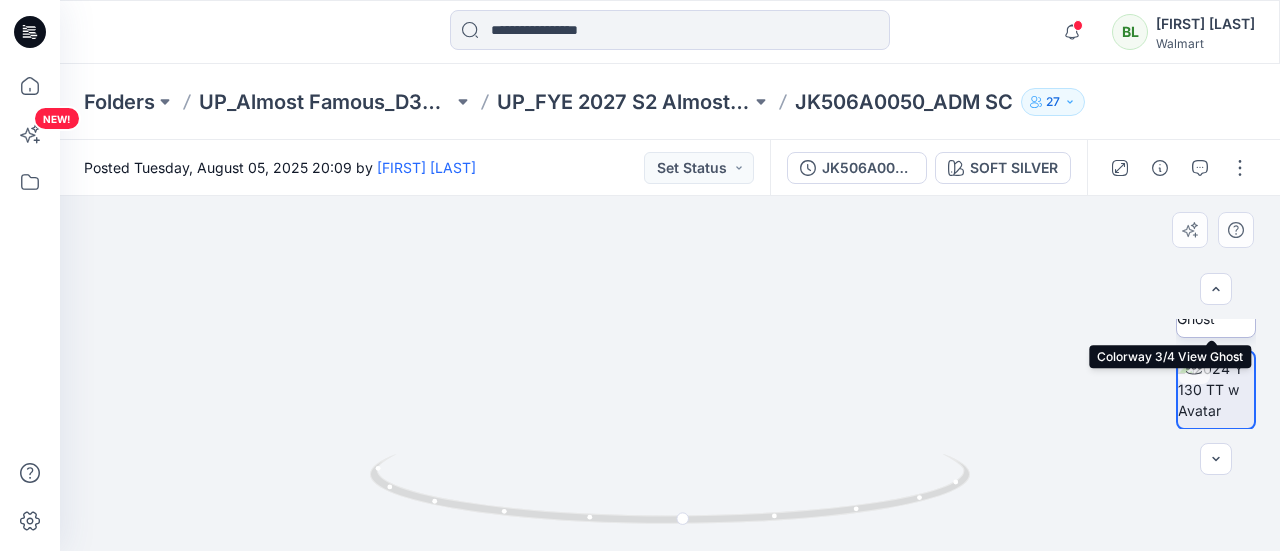 click at bounding box center [1216, 297] 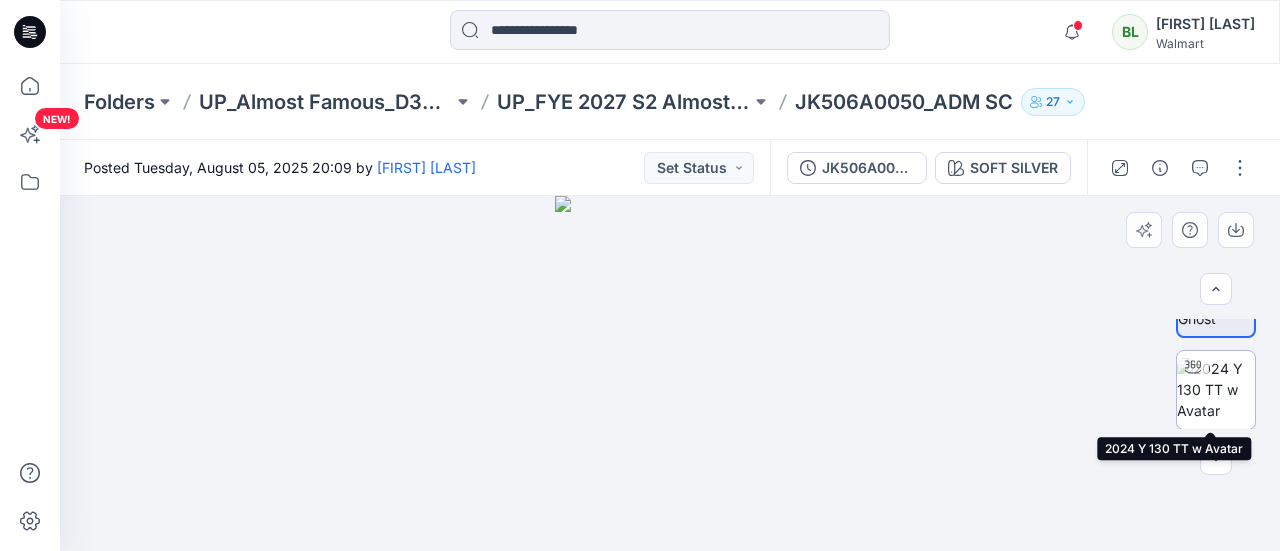 click at bounding box center (1216, 389) 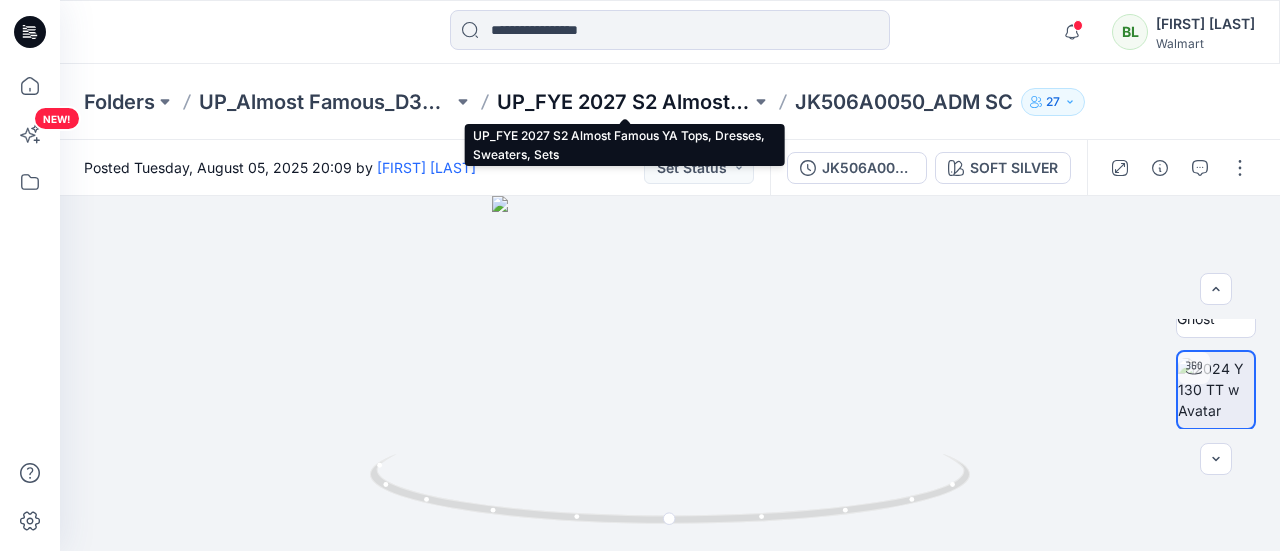 click on "UP_FYE 2027 S2 Almost Famous YA Tops, Dresses, Sweaters, Sets" at bounding box center [624, 102] 